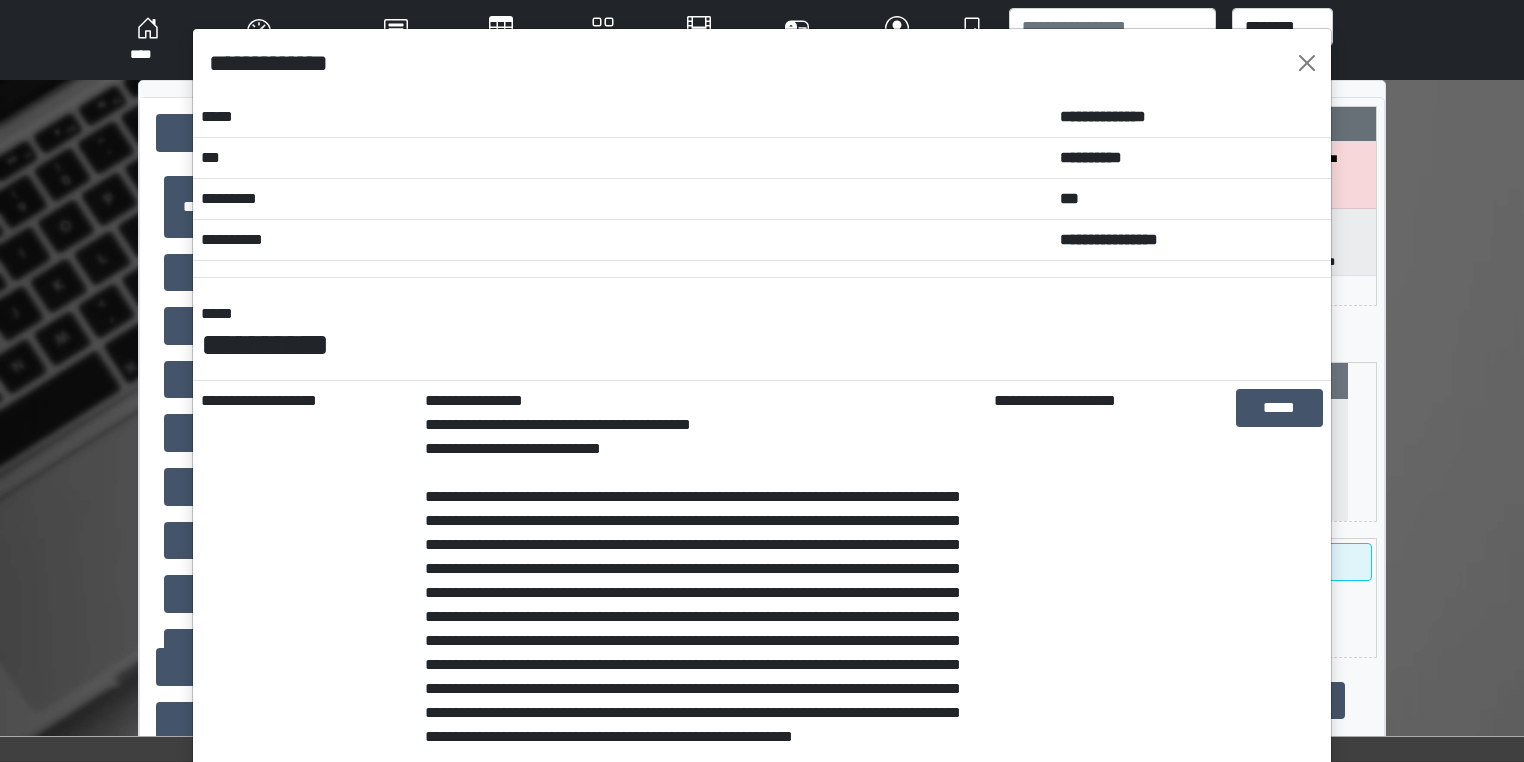 scroll, scrollTop: 698, scrollLeft: 0, axis: vertical 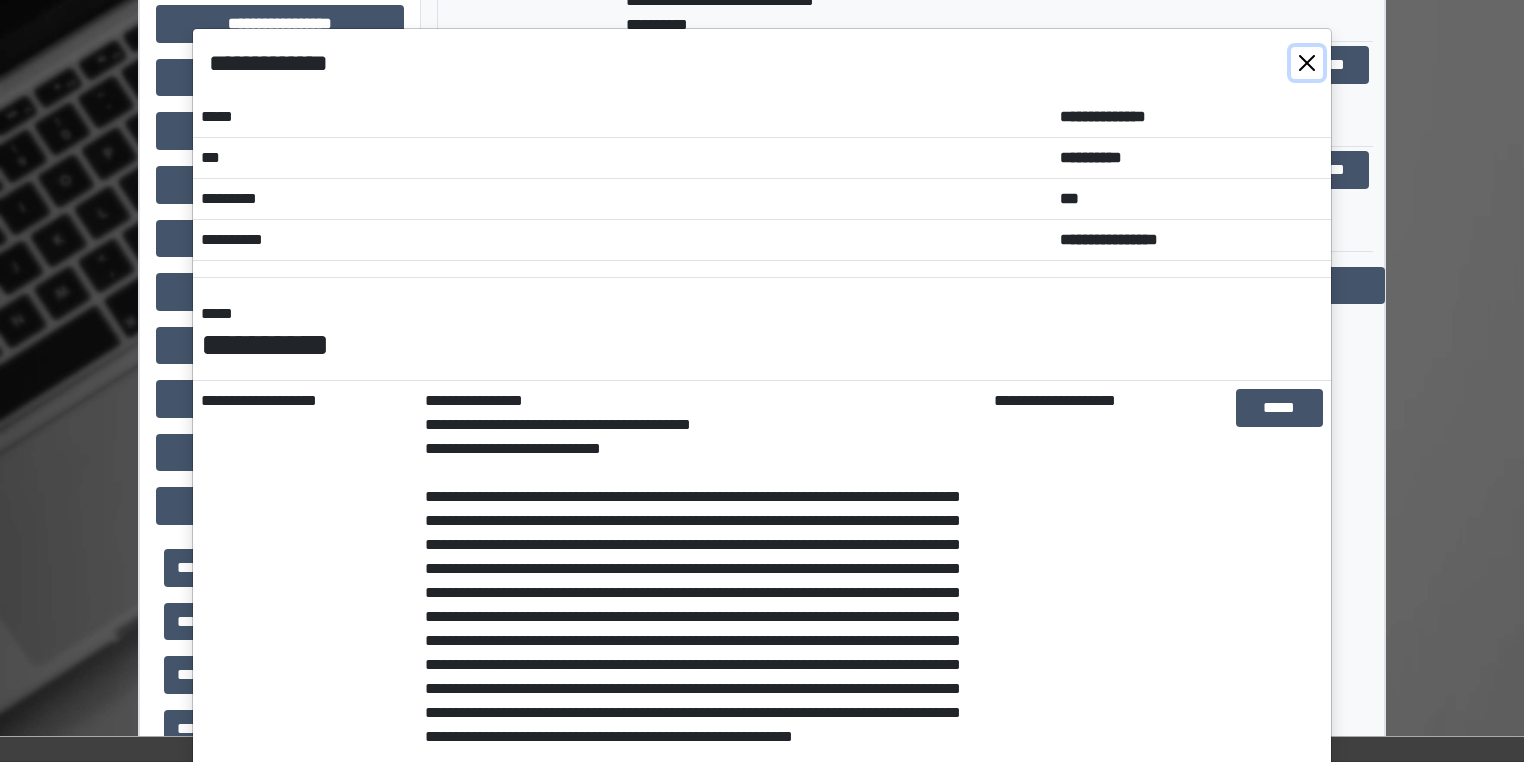click at bounding box center [1307, 63] 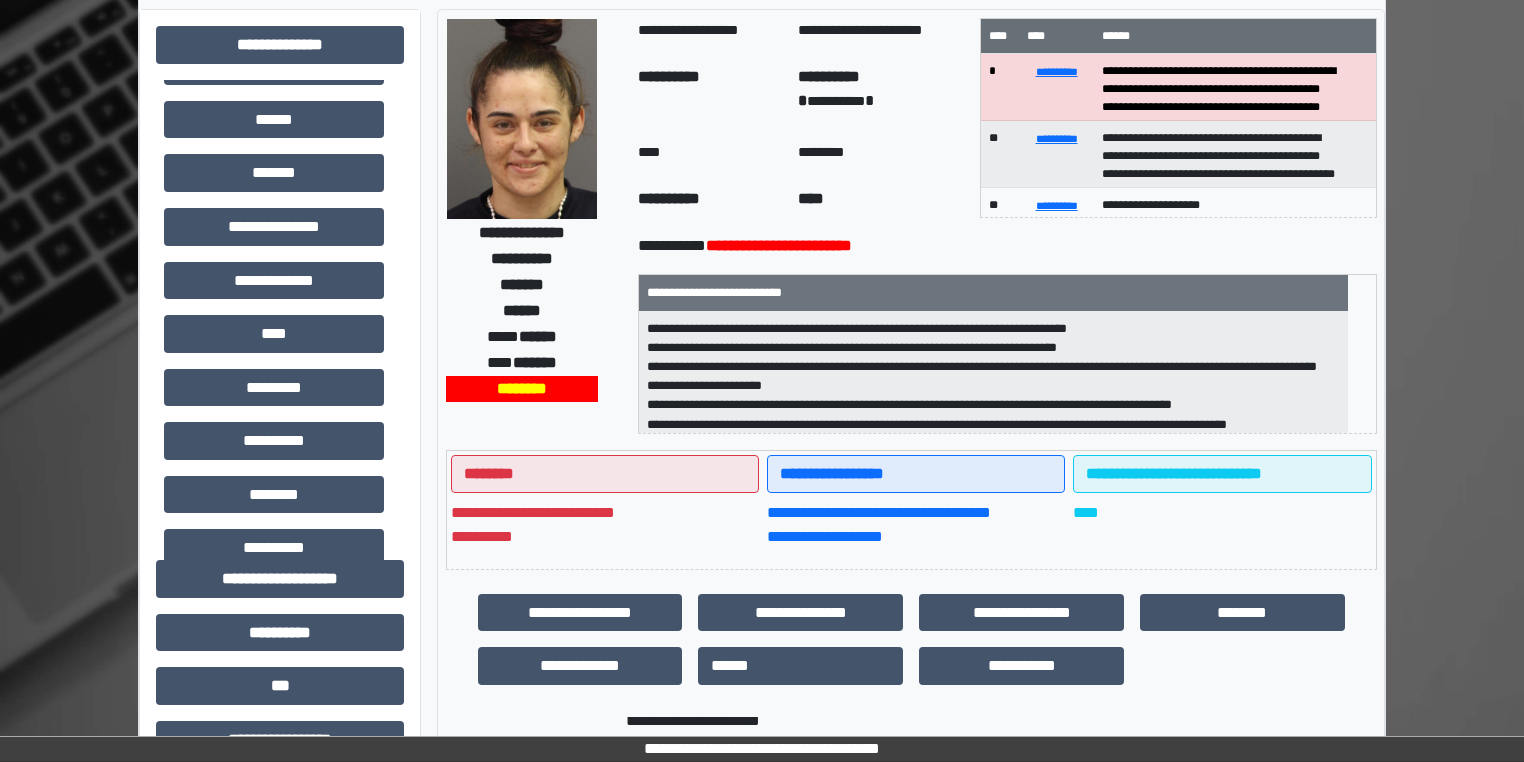scroll, scrollTop: 0, scrollLeft: 0, axis: both 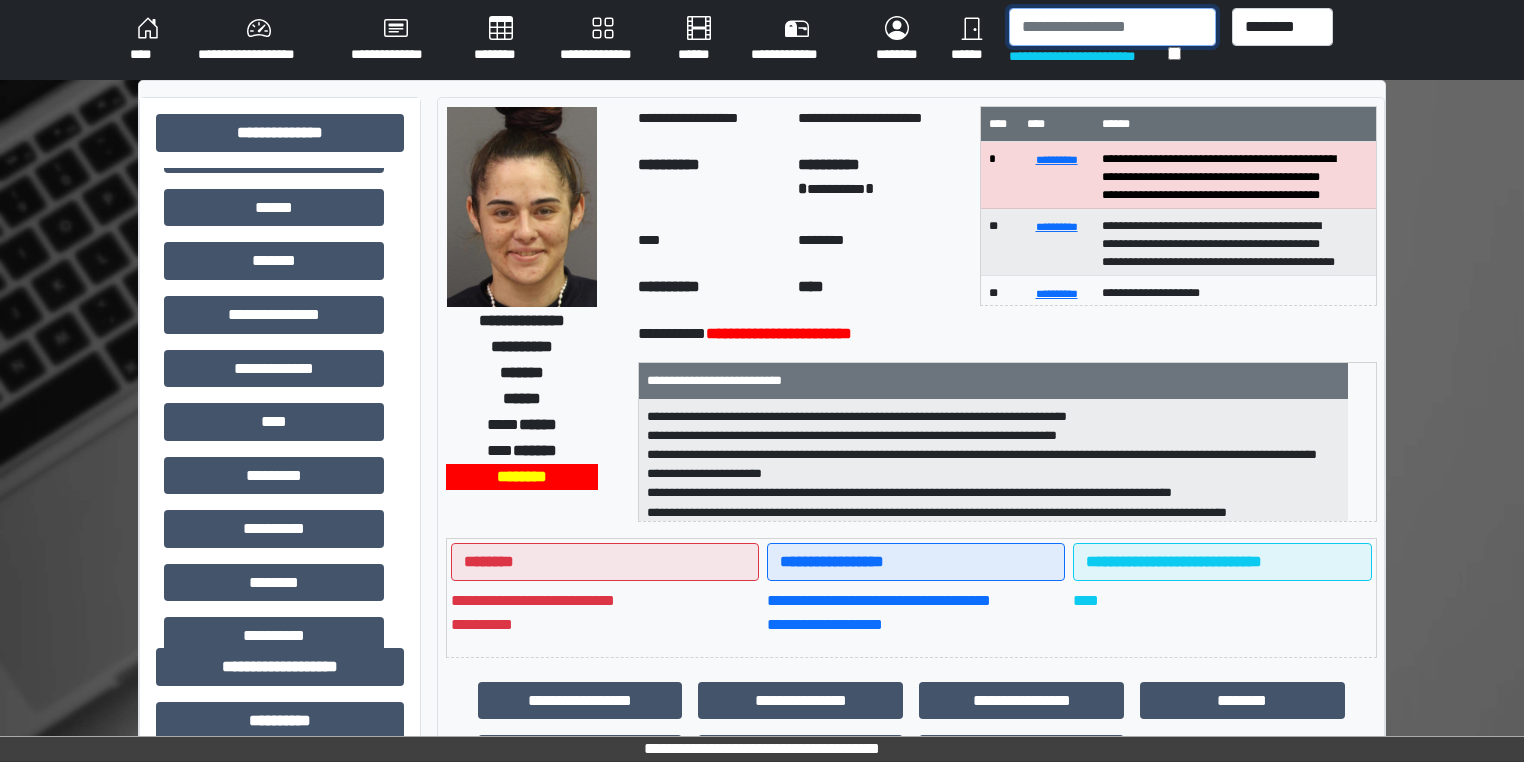 click at bounding box center [1112, 27] 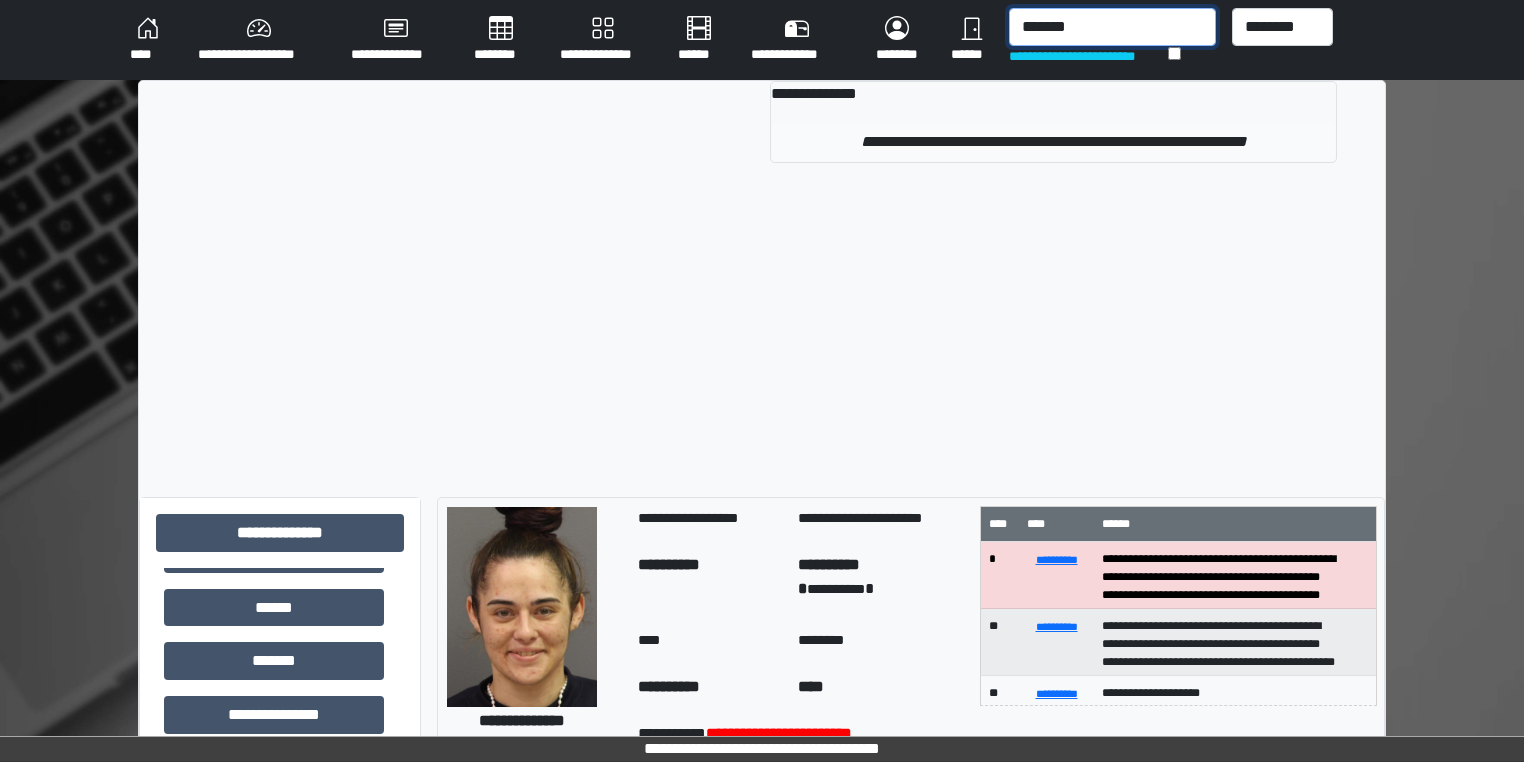 type on "*******" 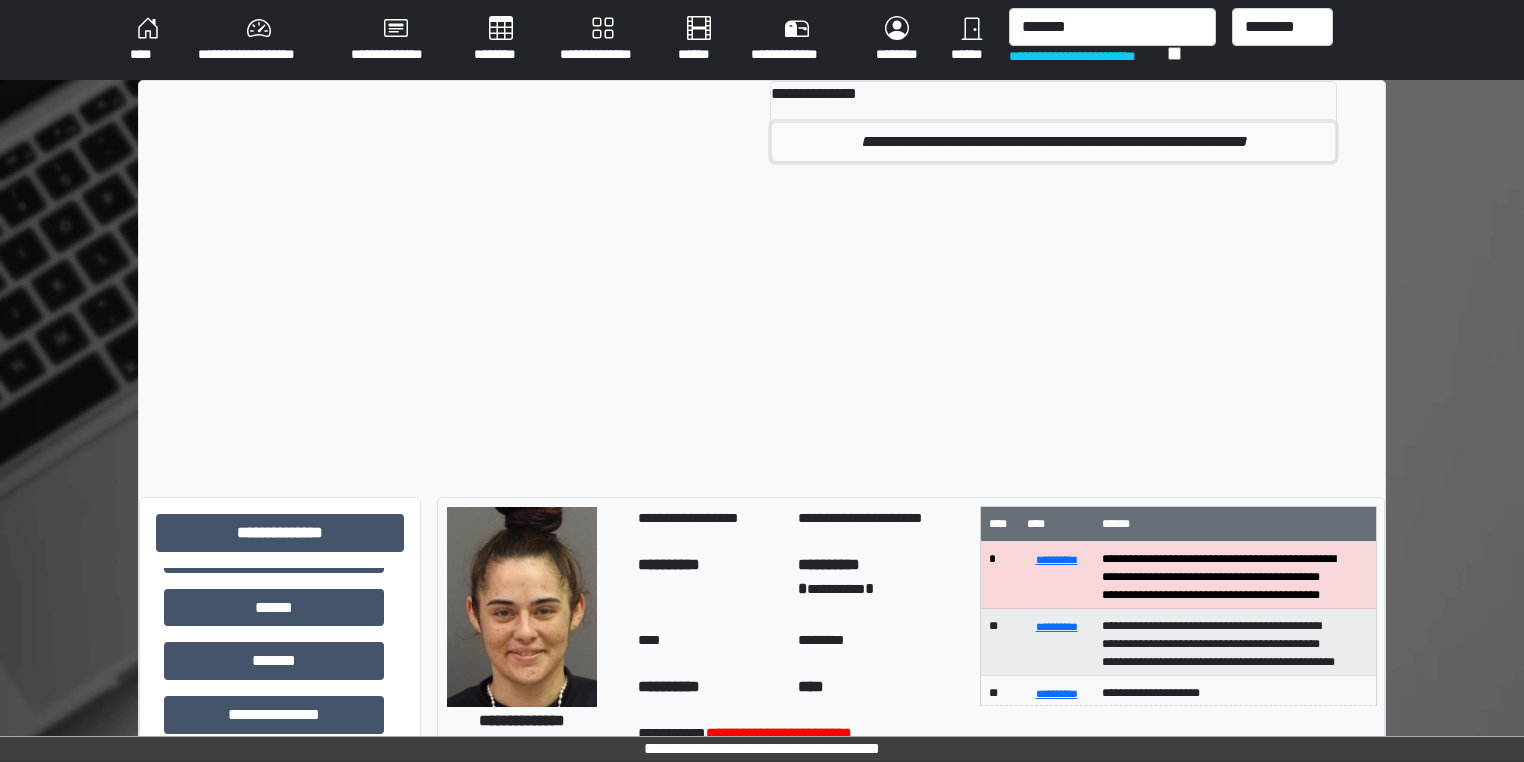 click on "**********" at bounding box center [1053, 142] 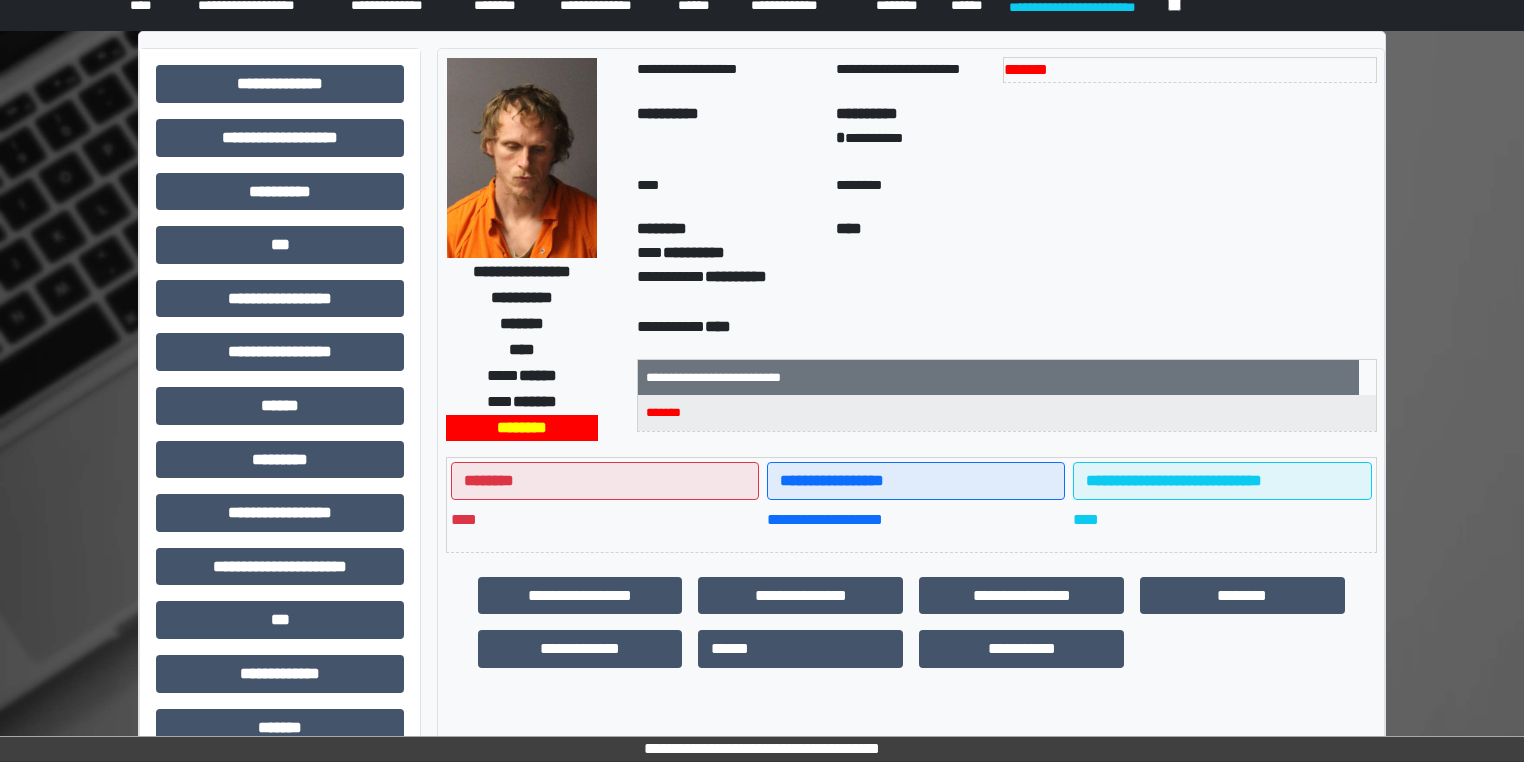 scroll, scrollTop: 0, scrollLeft: 0, axis: both 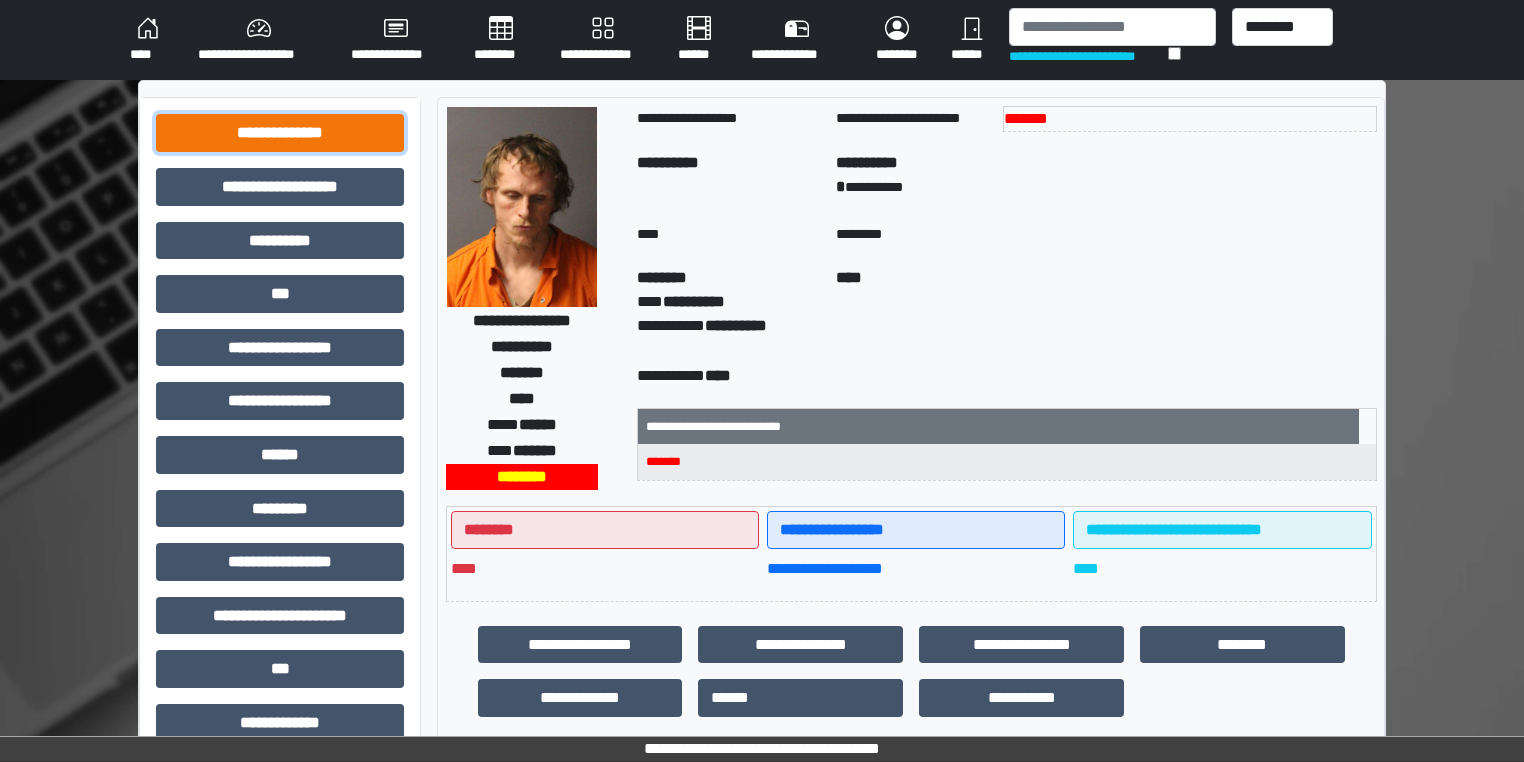click on "**********" at bounding box center [280, 133] 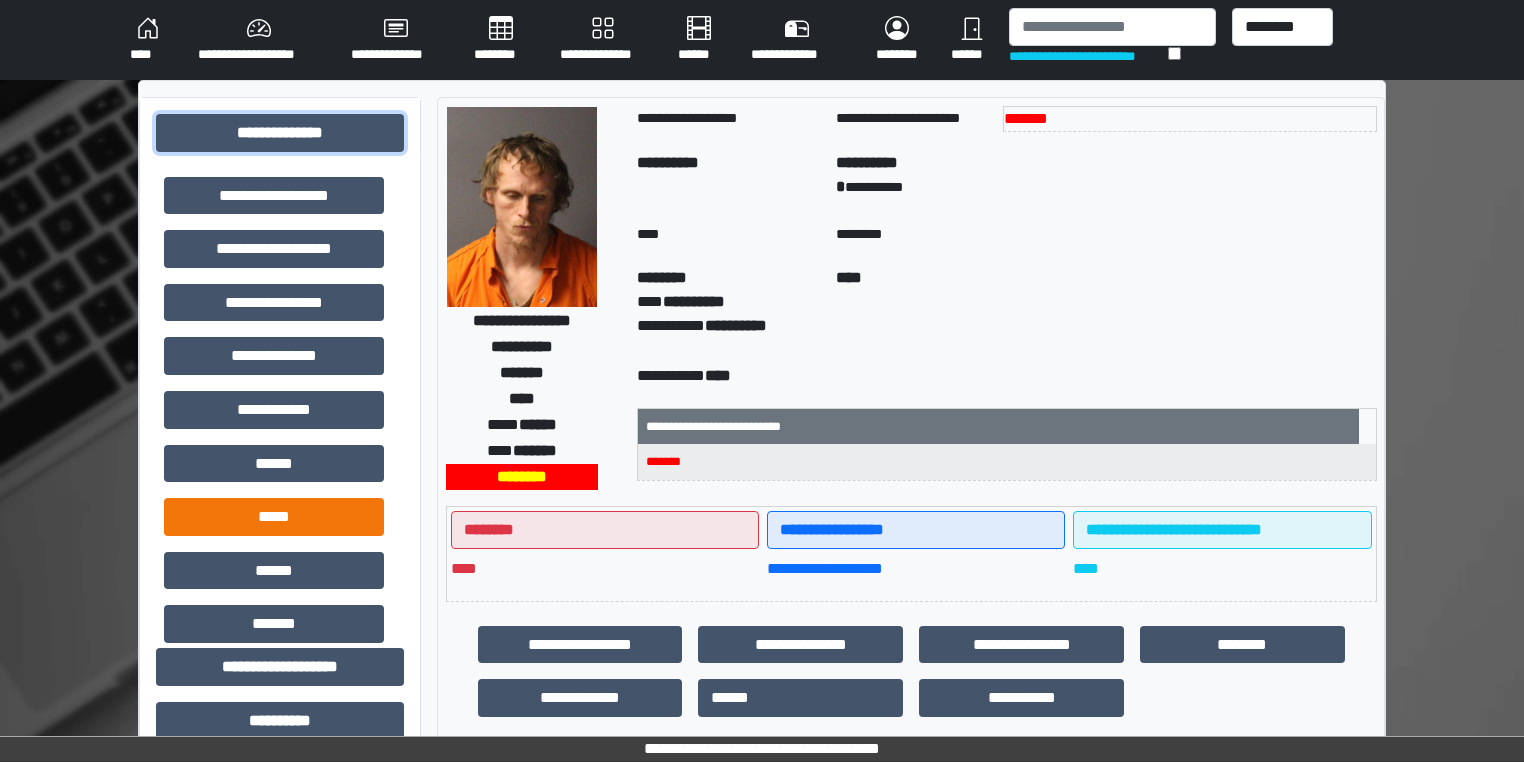 scroll, scrollTop: 80, scrollLeft: 0, axis: vertical 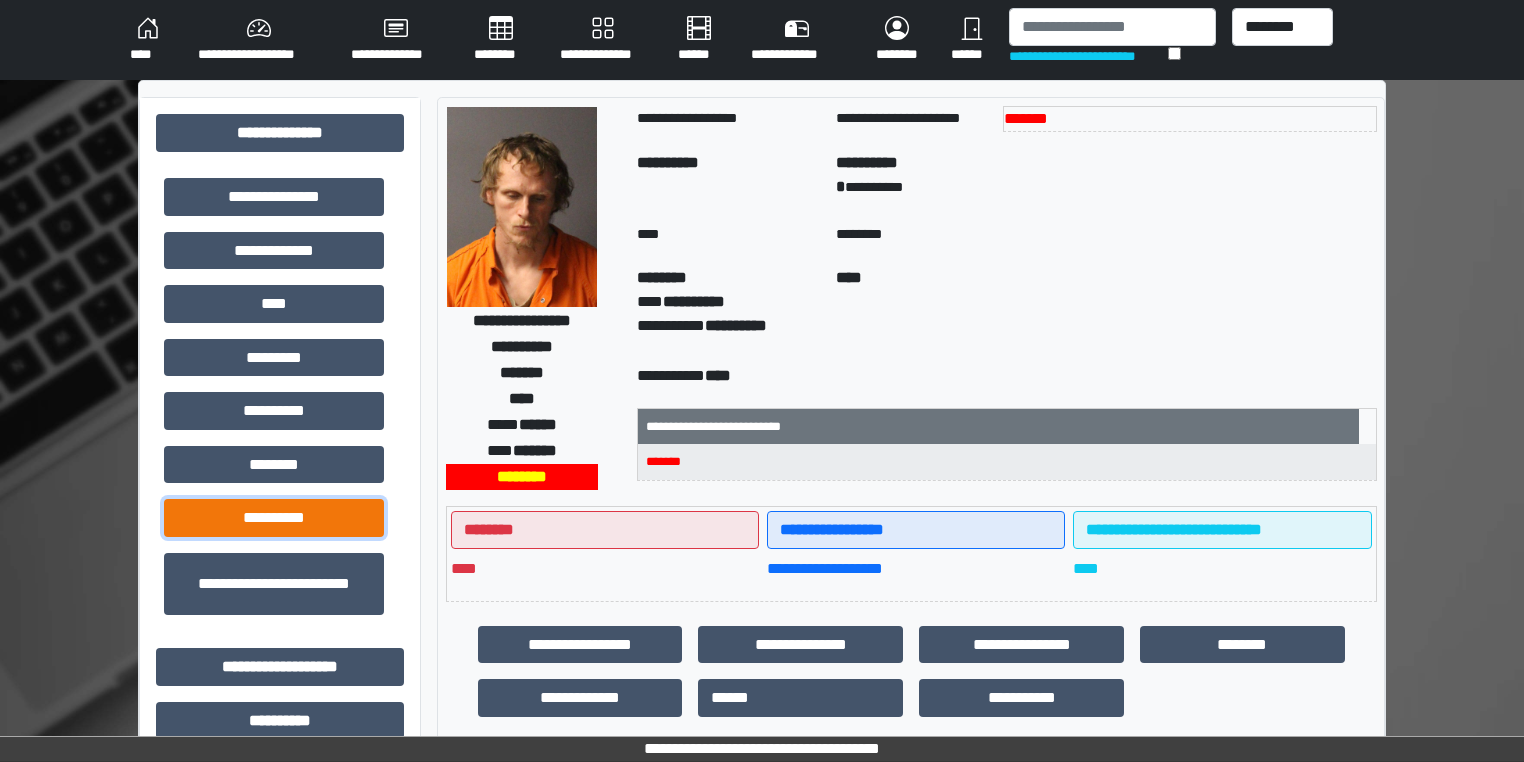 click on "**********" at bounding box center (274, 518) 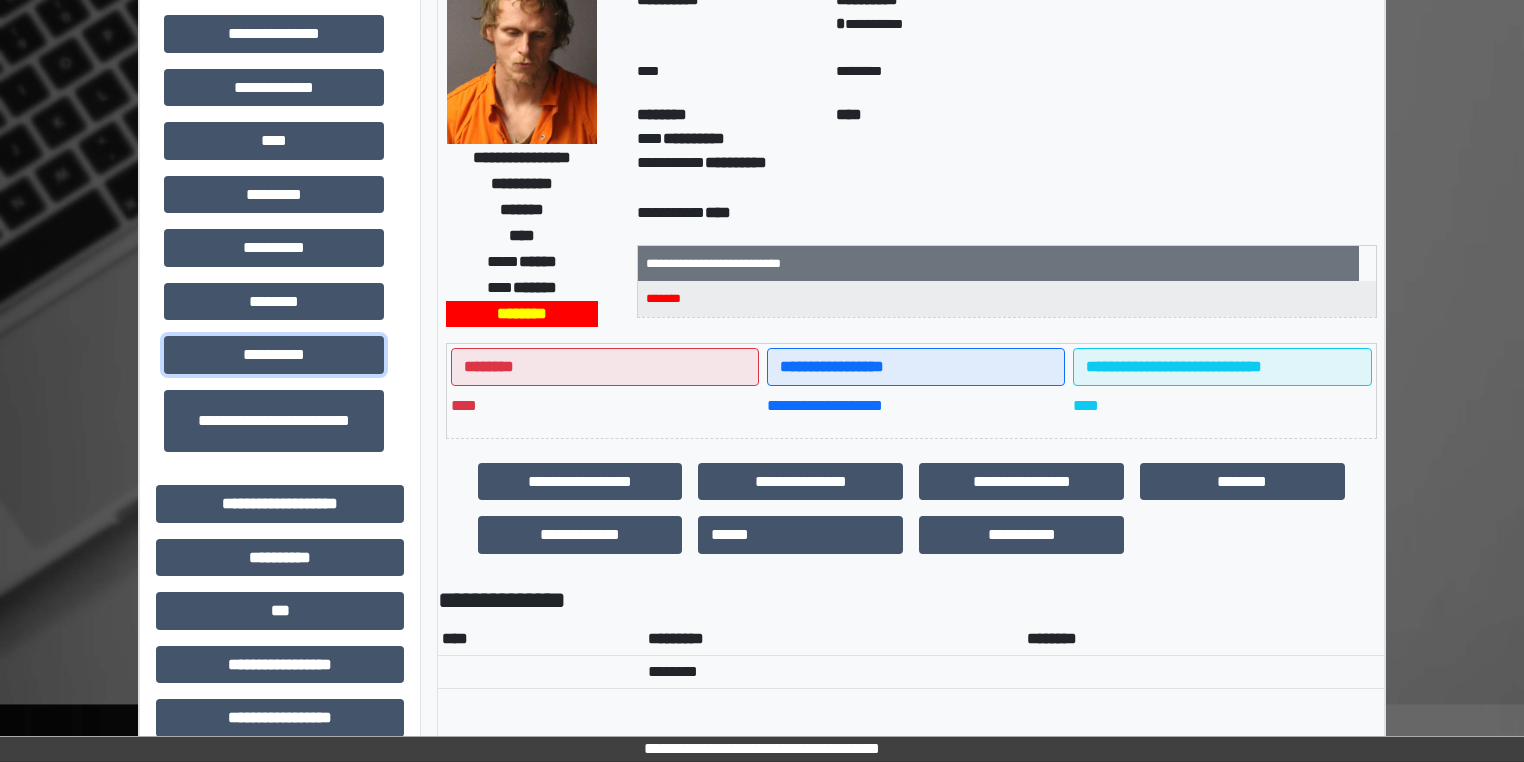 scroll, scrollTop: 156, scrollLeft: 0, axis: vertical 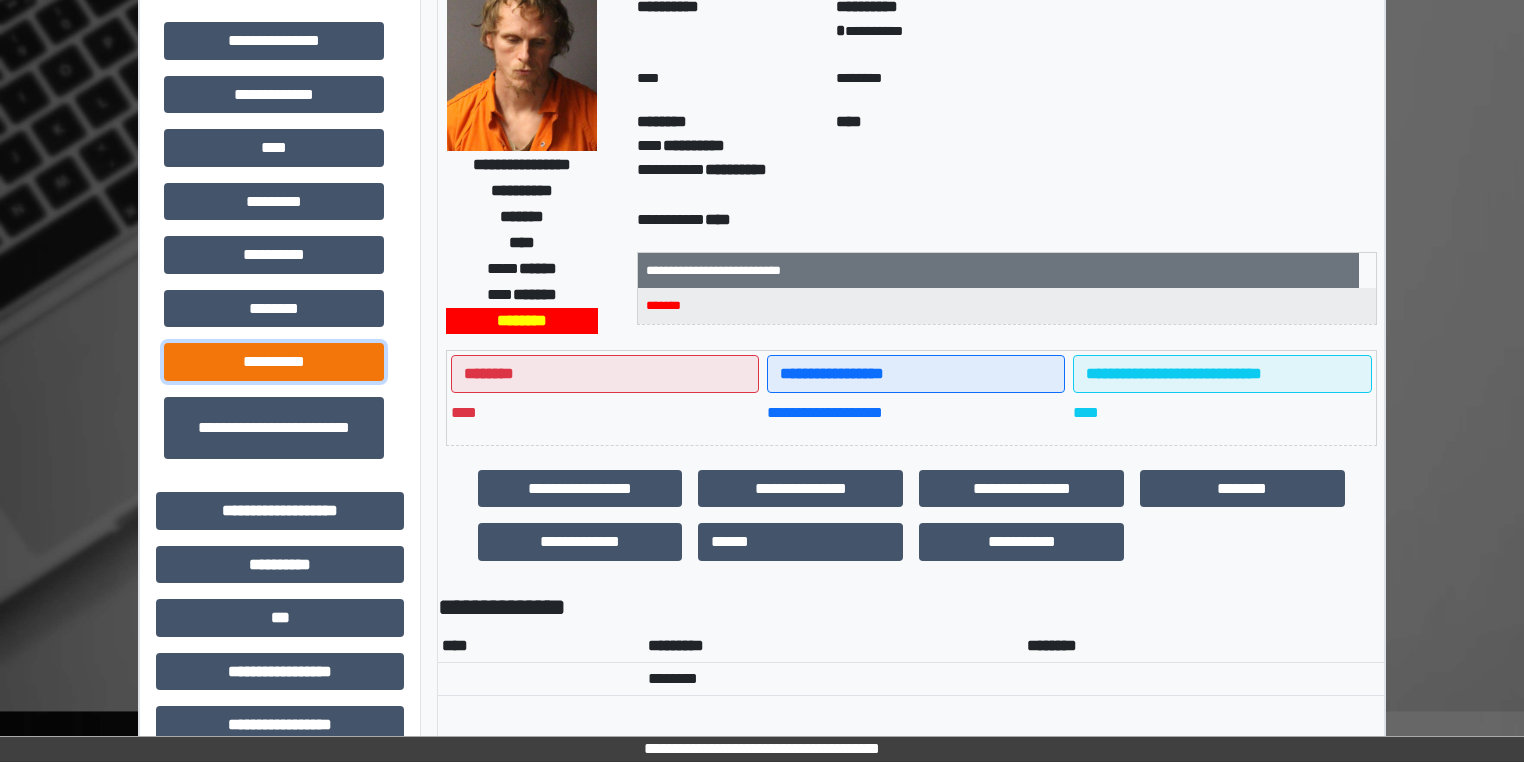 click on "**********" at bounding box center (274, 362) 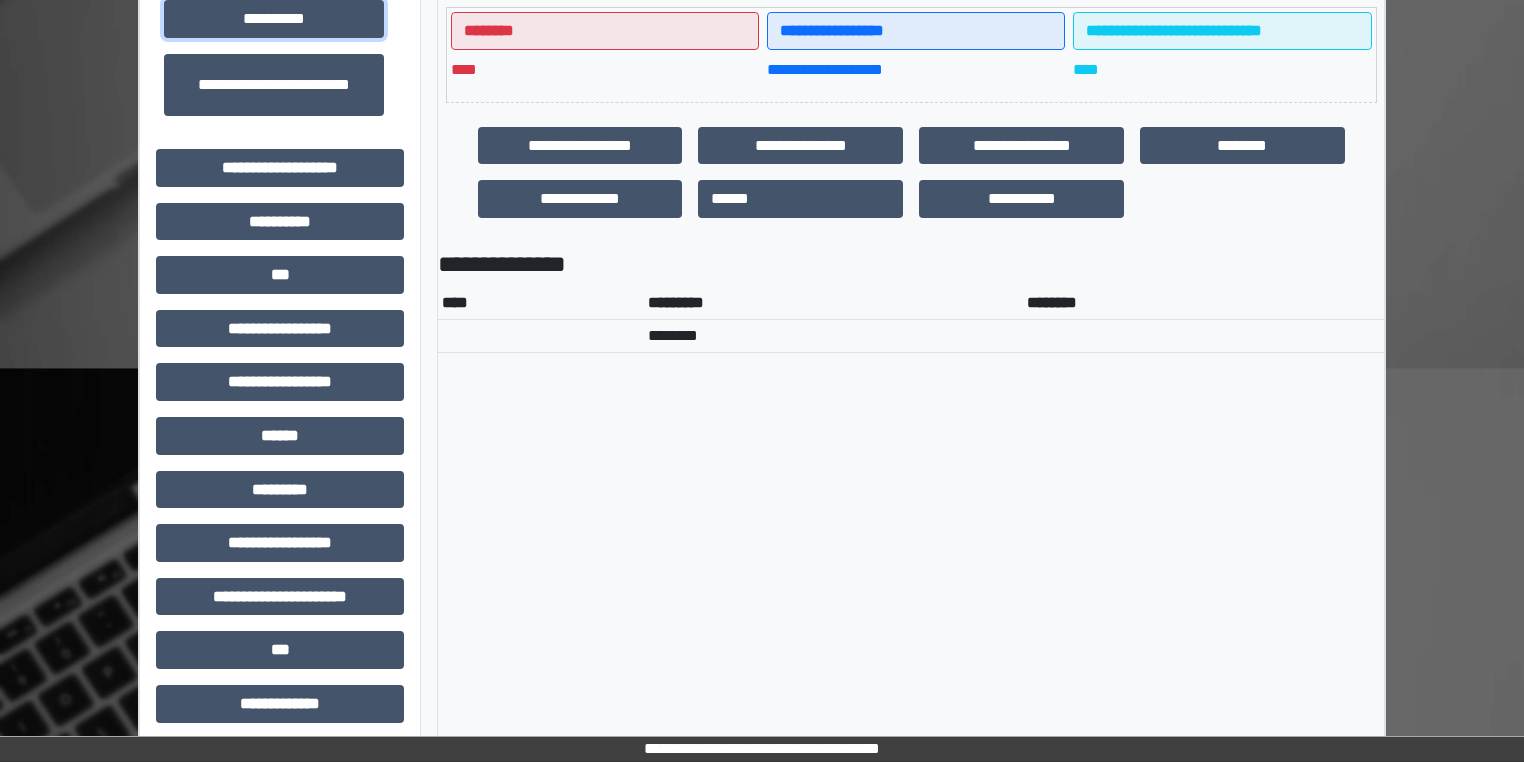 scroll, scrollTop: 884, scrollLeft: 0, axis: vertical 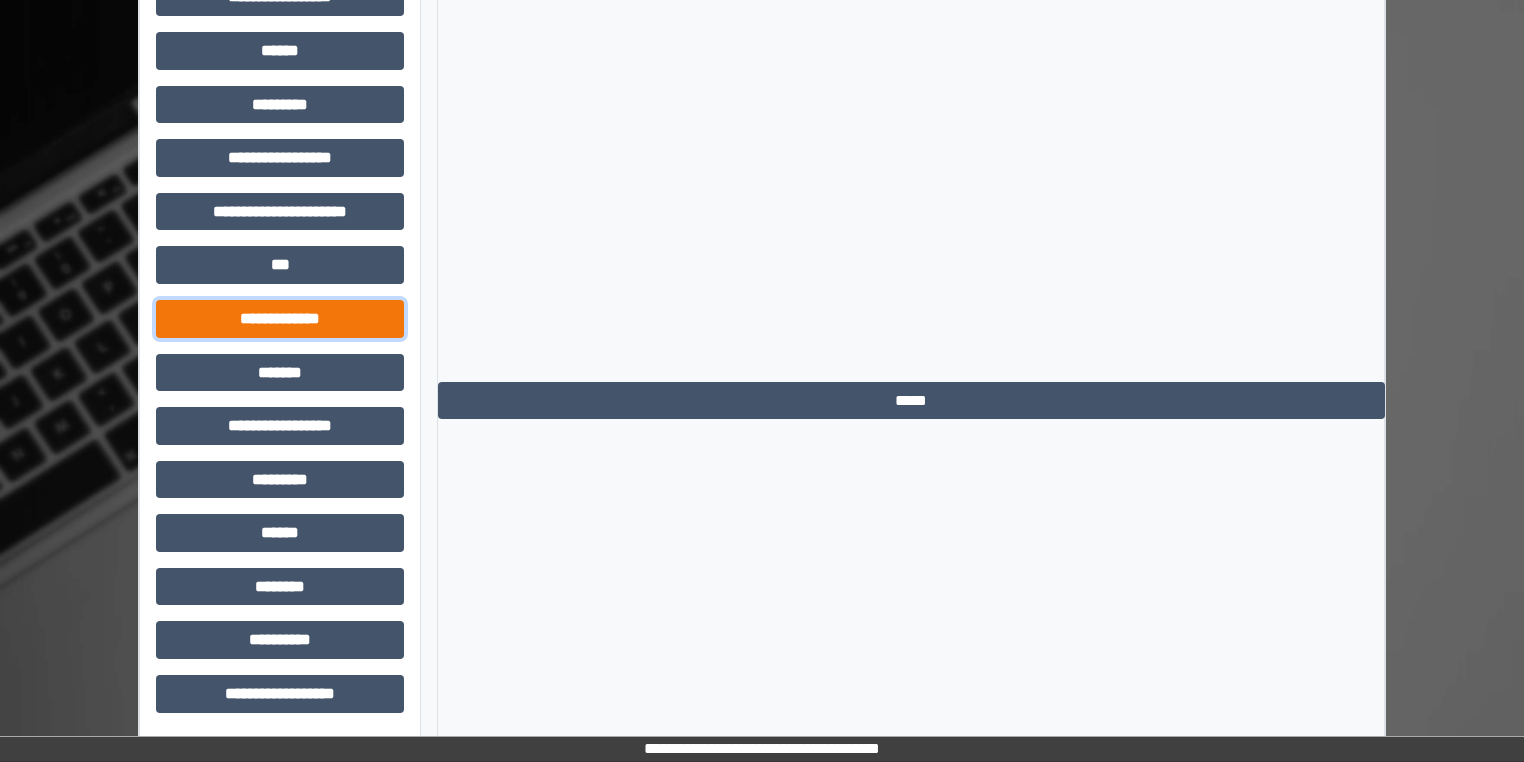 click on "**********" at bounding box center [280, 319] 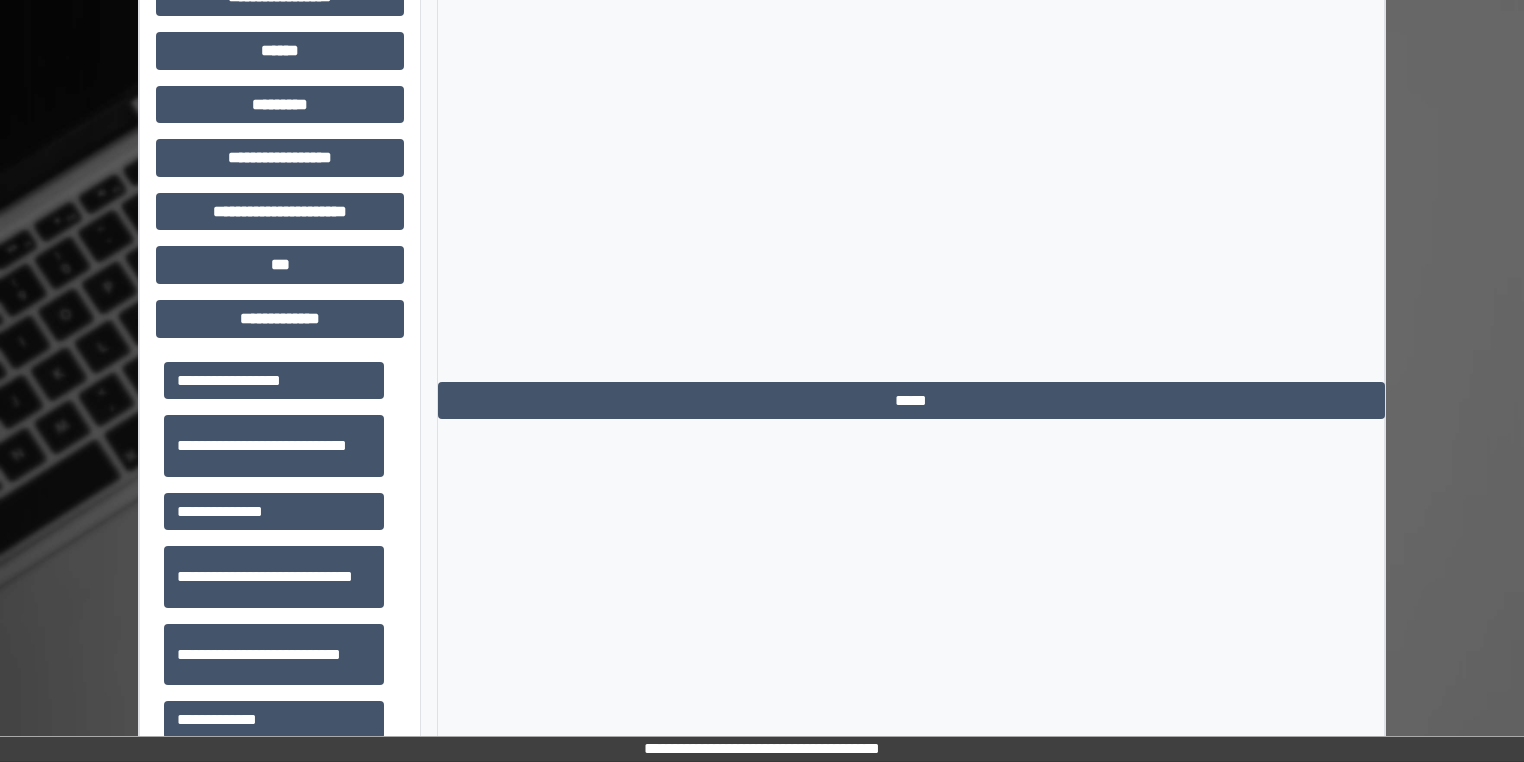 click on "**********" at bounding box center (274, 446) 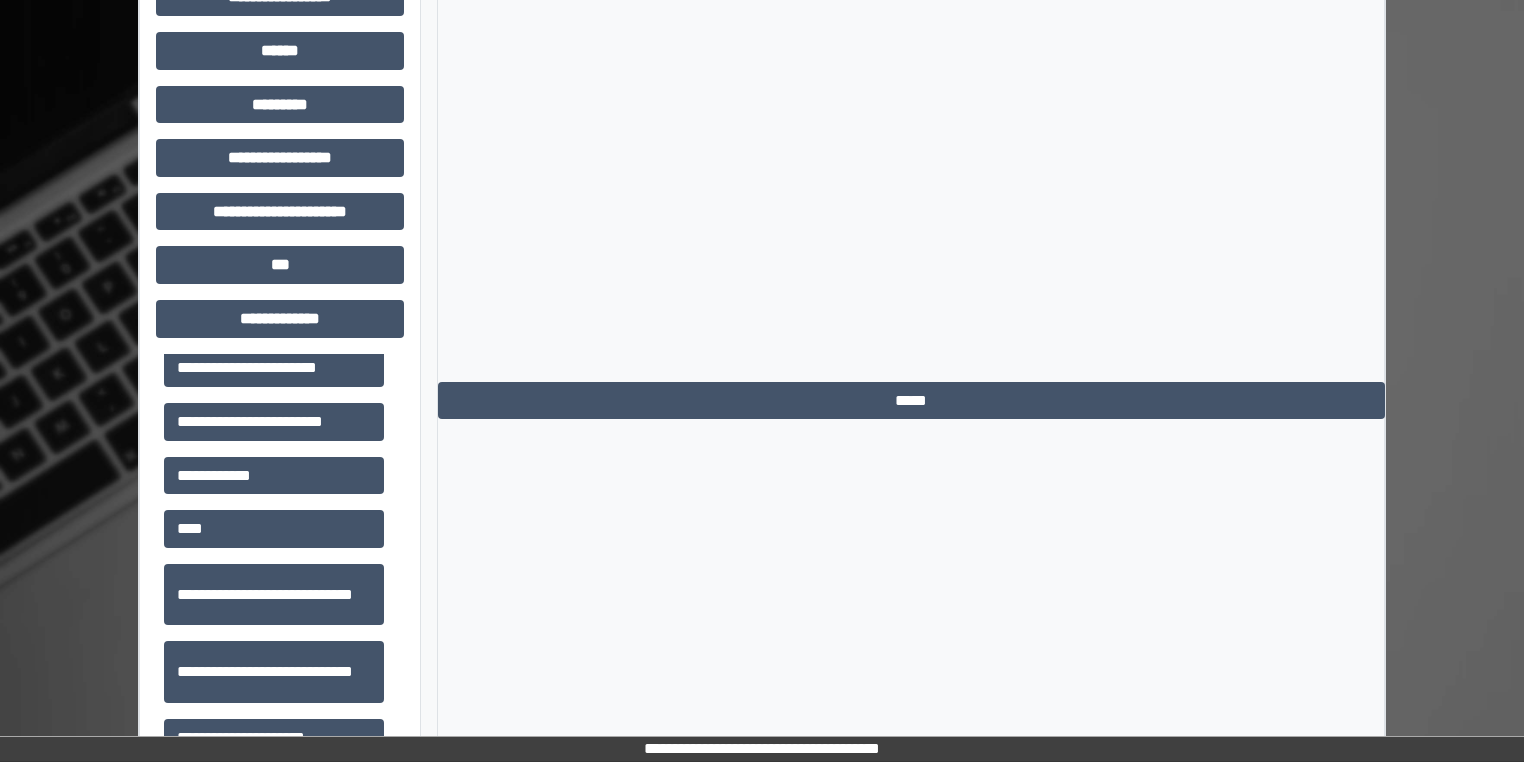 scroll, scrollTop: 752, scrollLeft: 0, axis: vertical 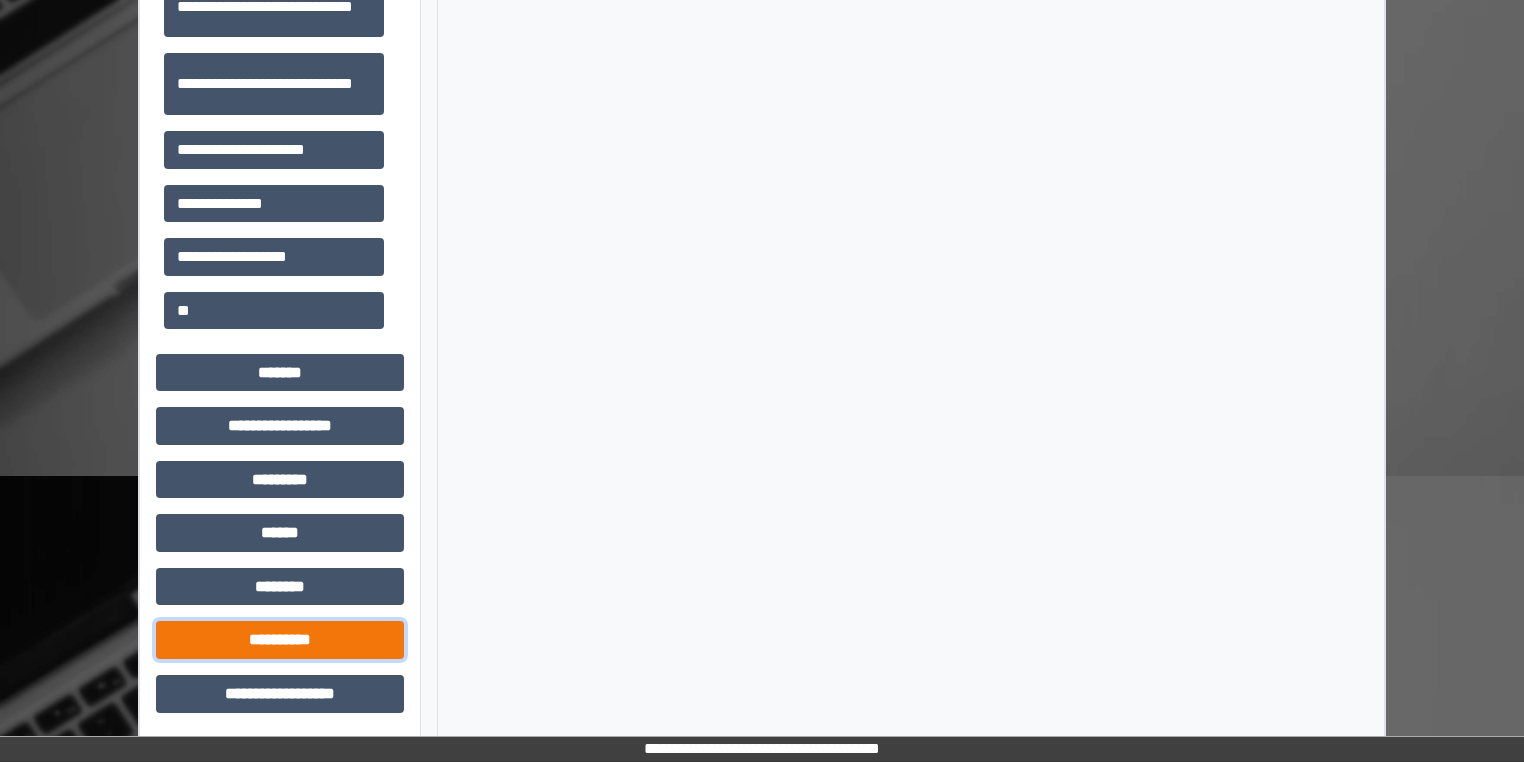 click on "**********" at bounding box center (280, 640) 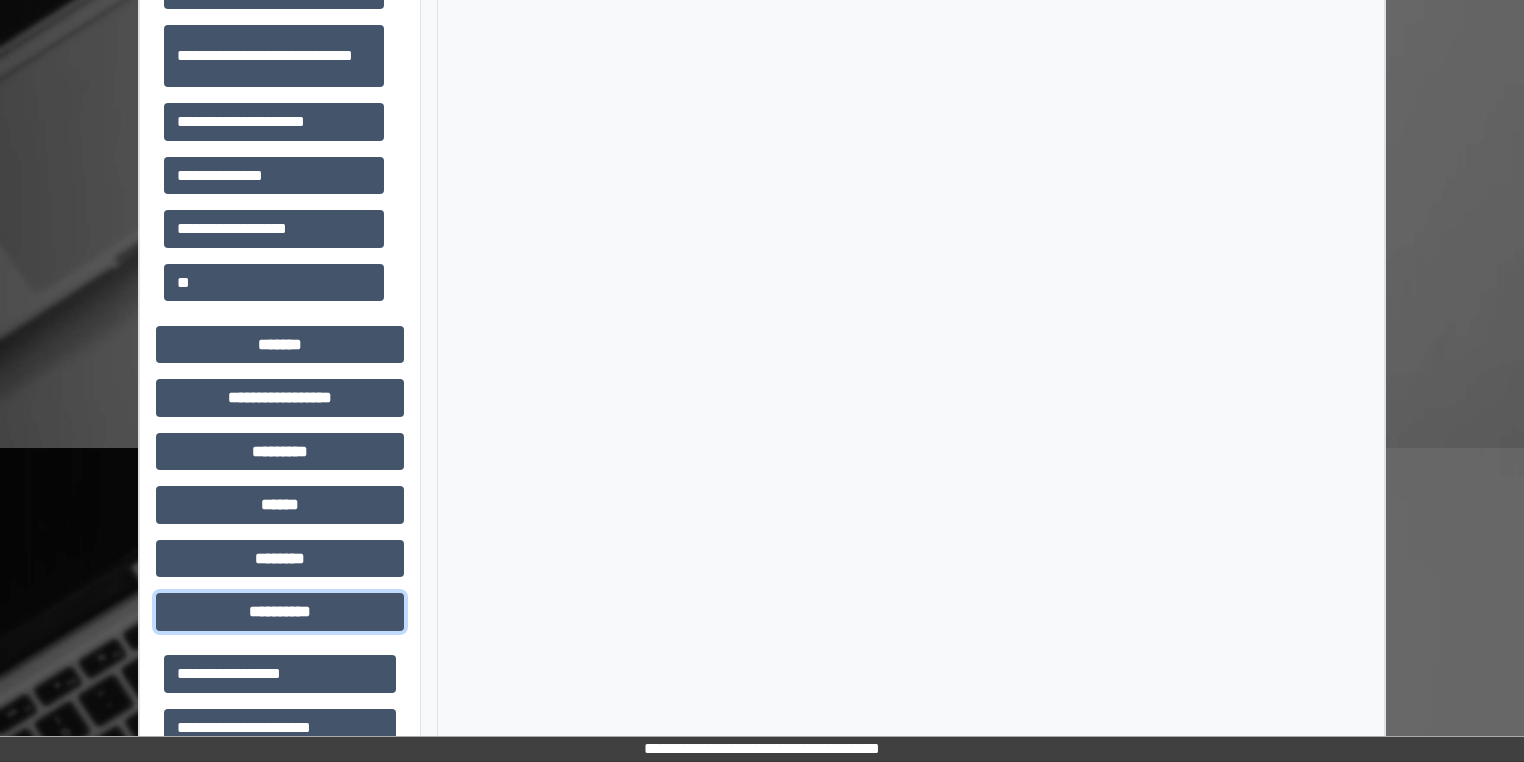 scroll, scrollTop: 1672, scrollLeft: 0, axis: vertical 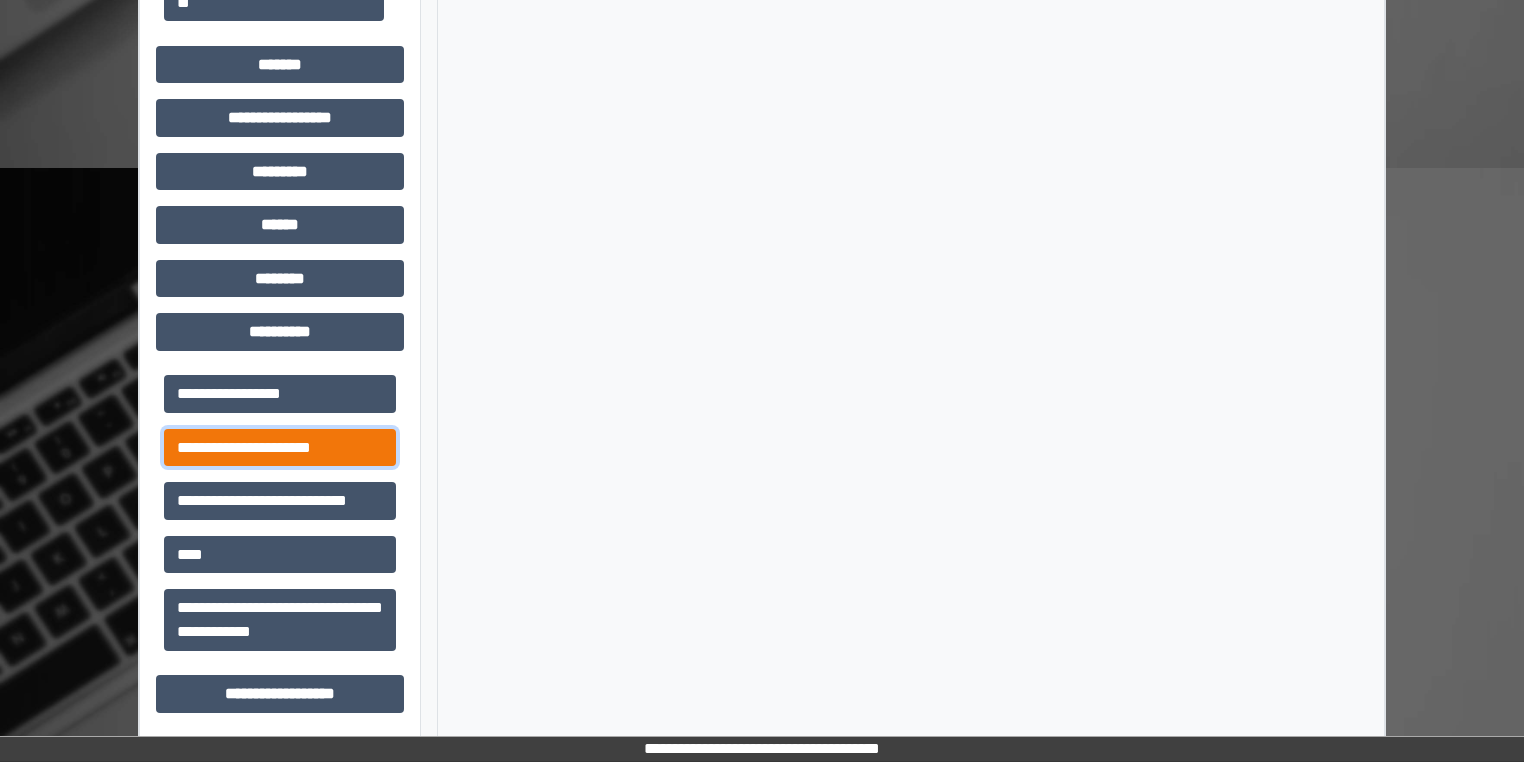 click on "**********" at bounding box center (280, 448) 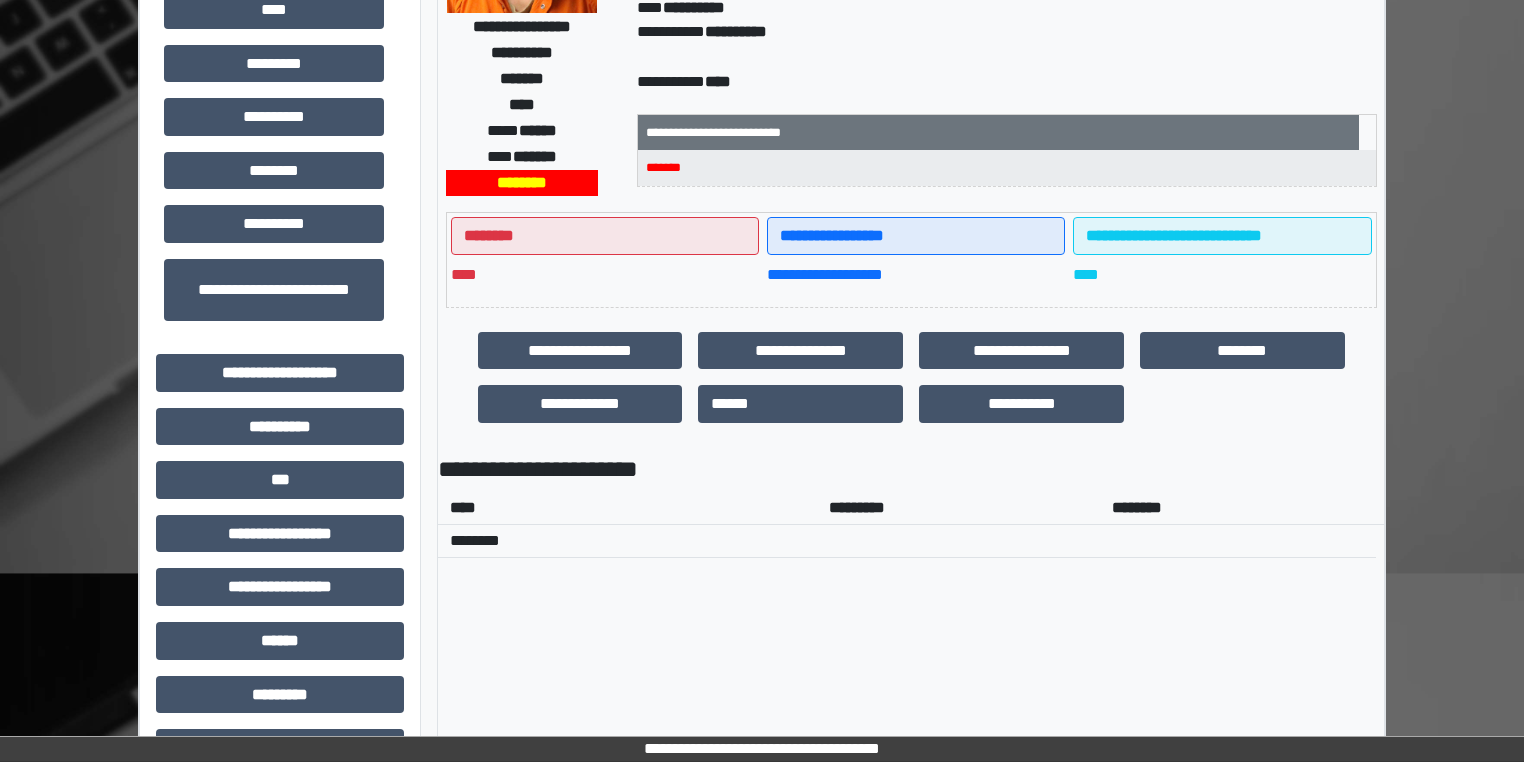 scroll, scrollTop: 0, scrollLeft: 0, axis: both 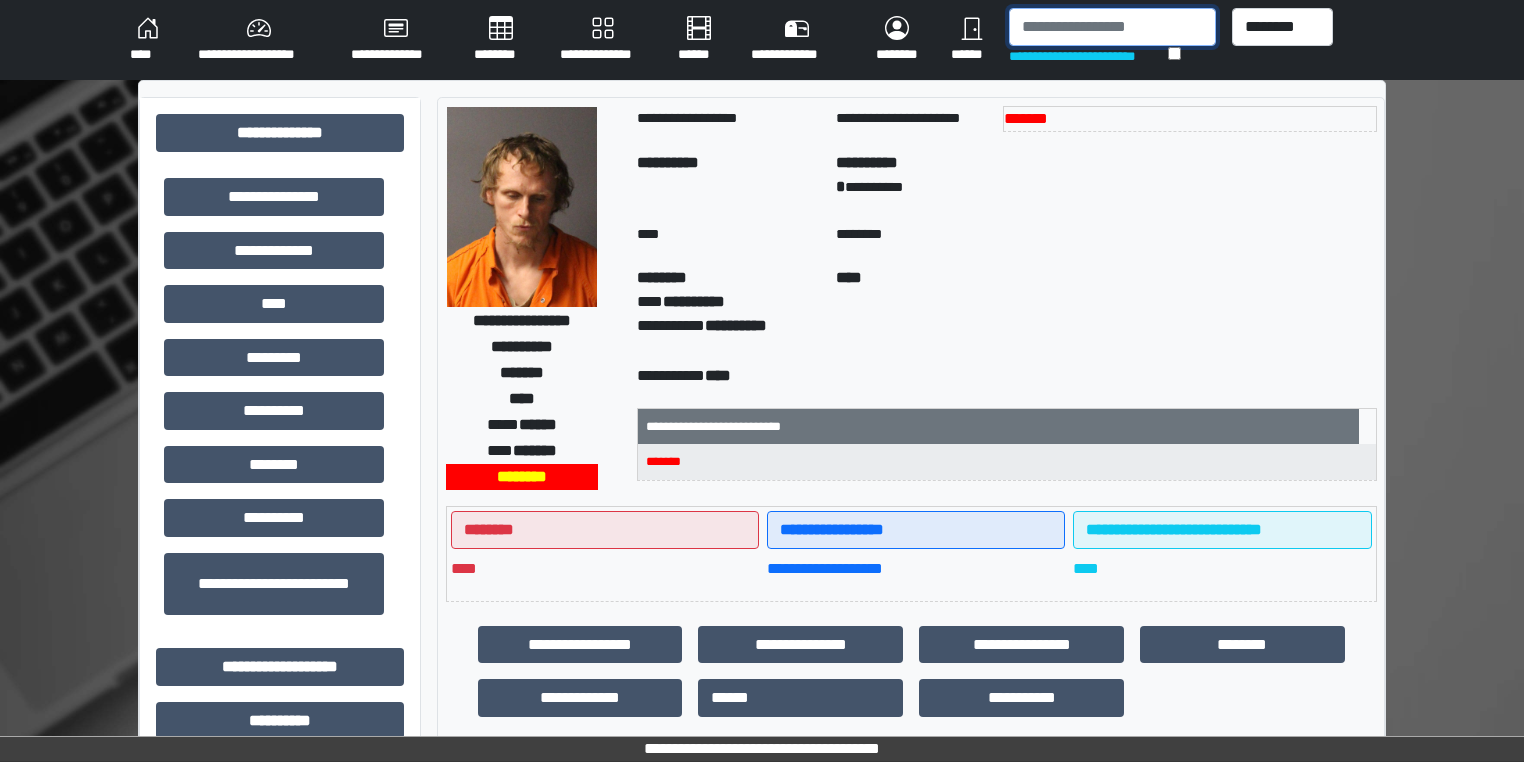 click at bounding box center (1112, 27) 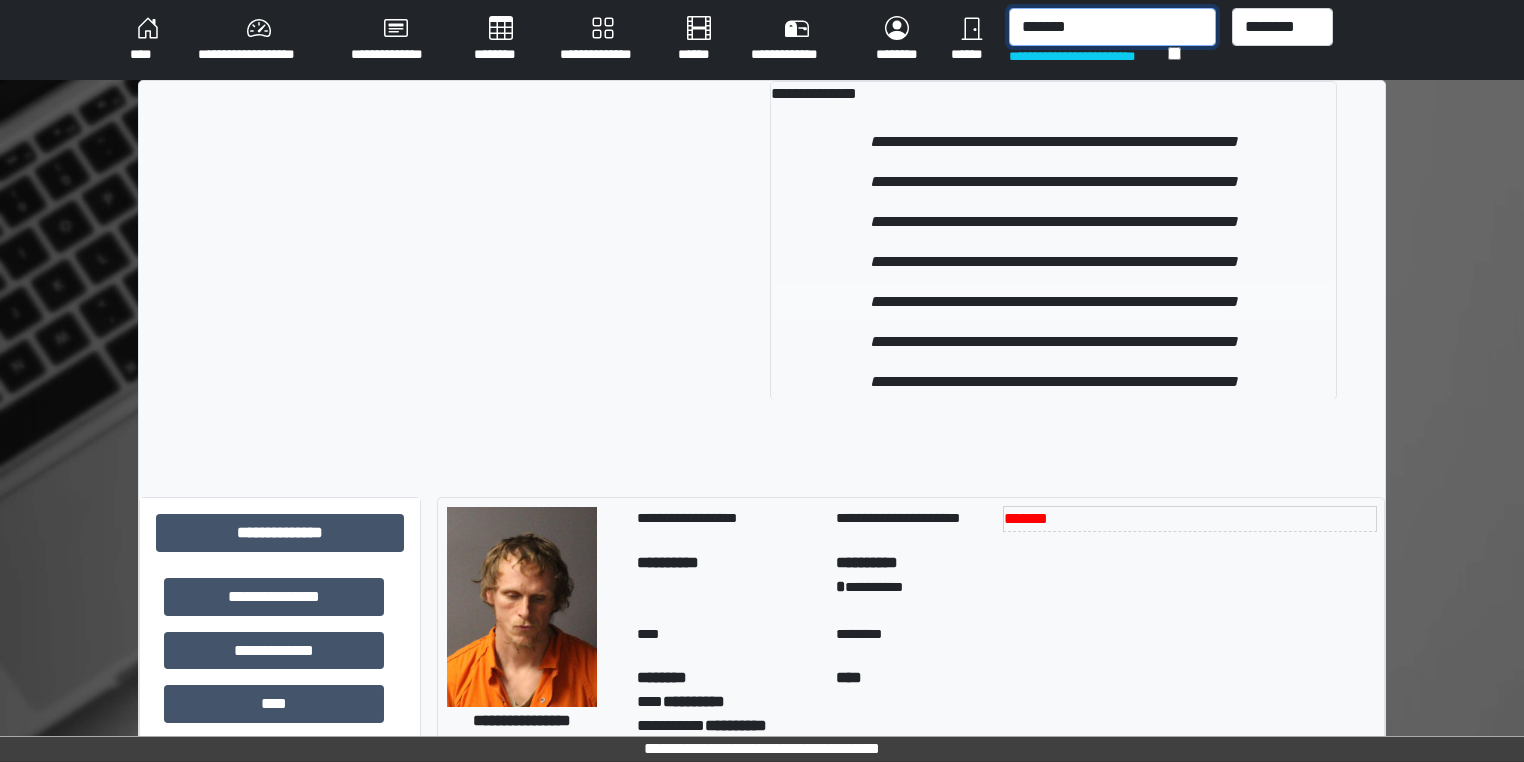 type on "*******" 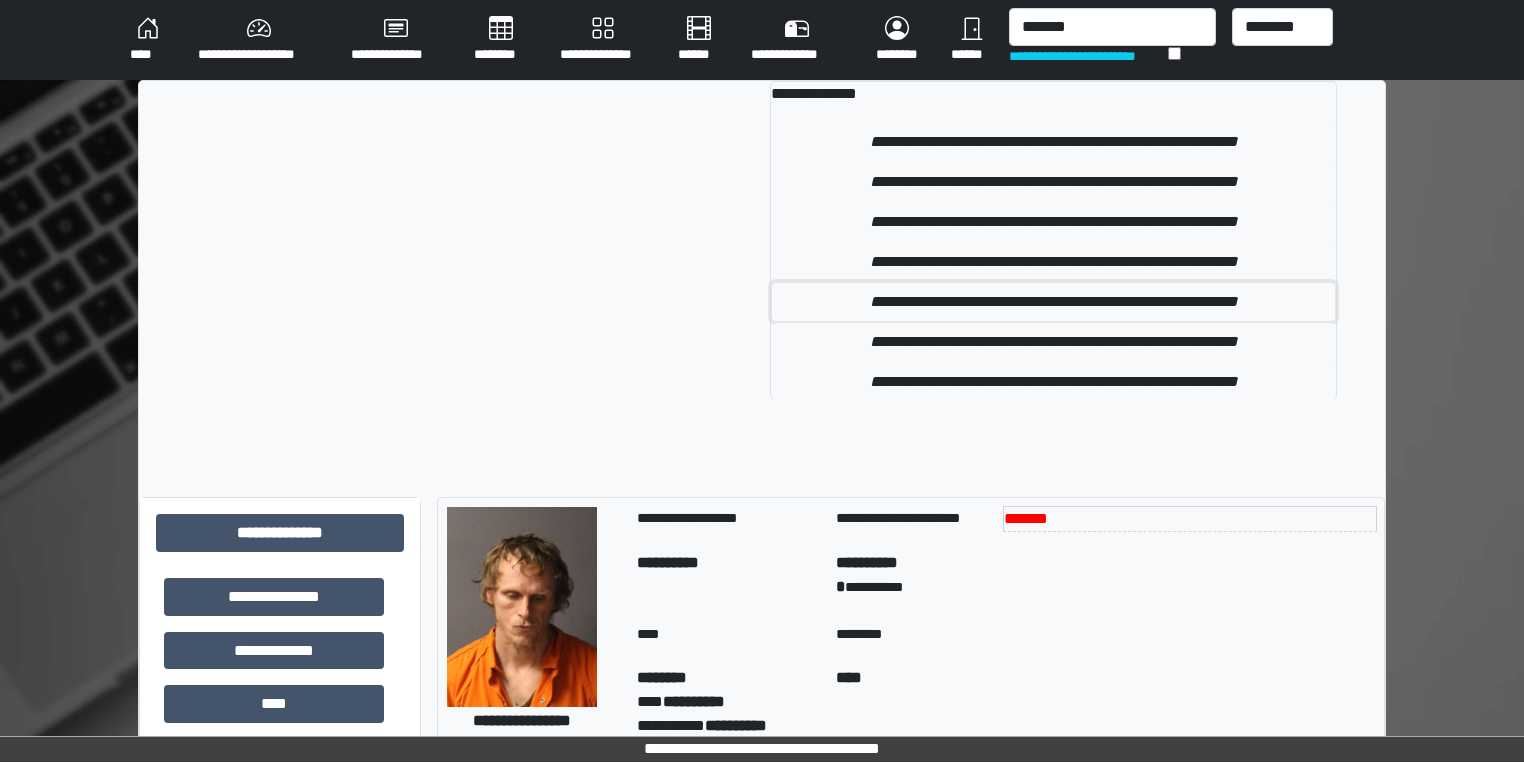 click on "**********" at bounding box center (1053, 302) 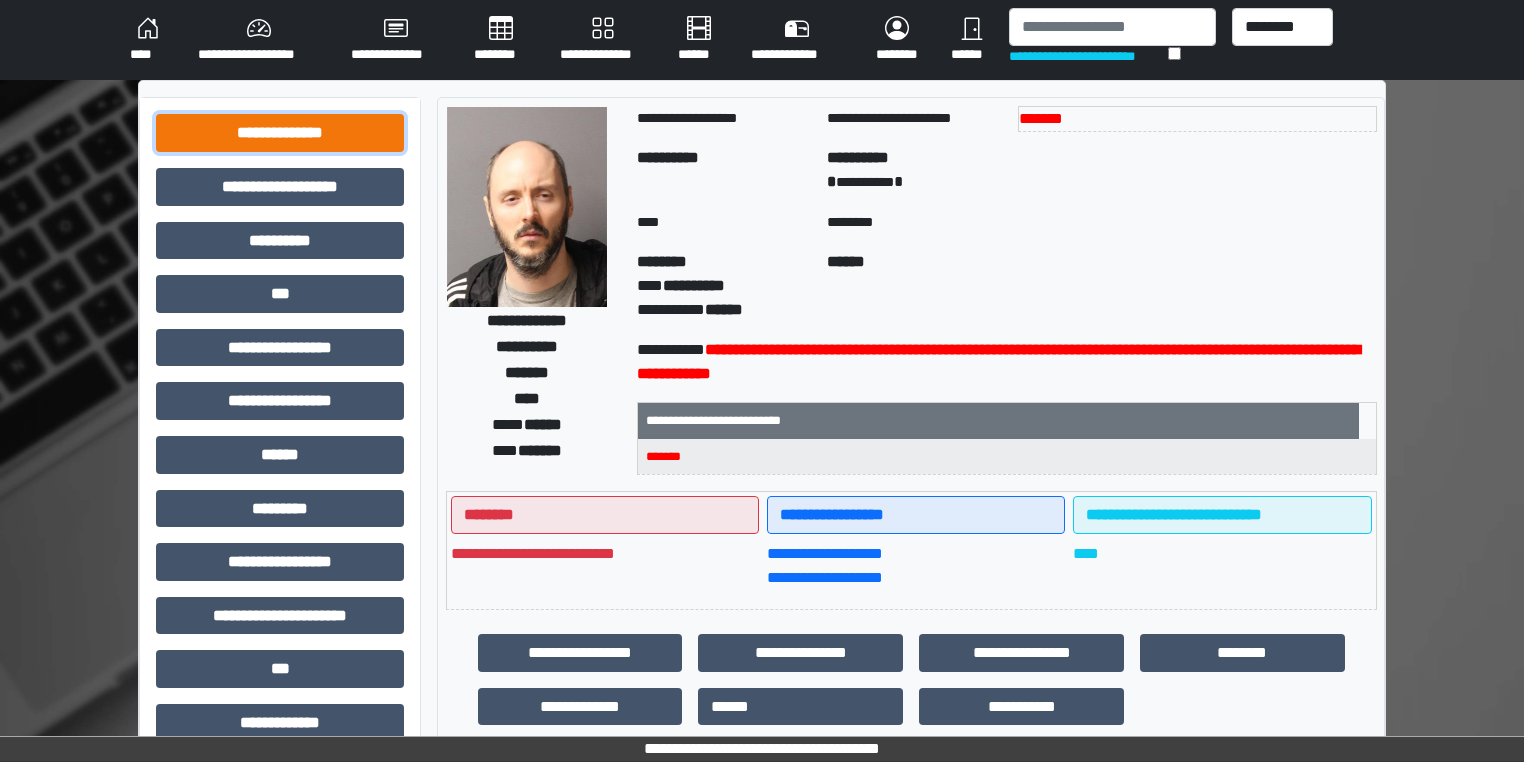 click on "**********" at bounding box center (280, 133) 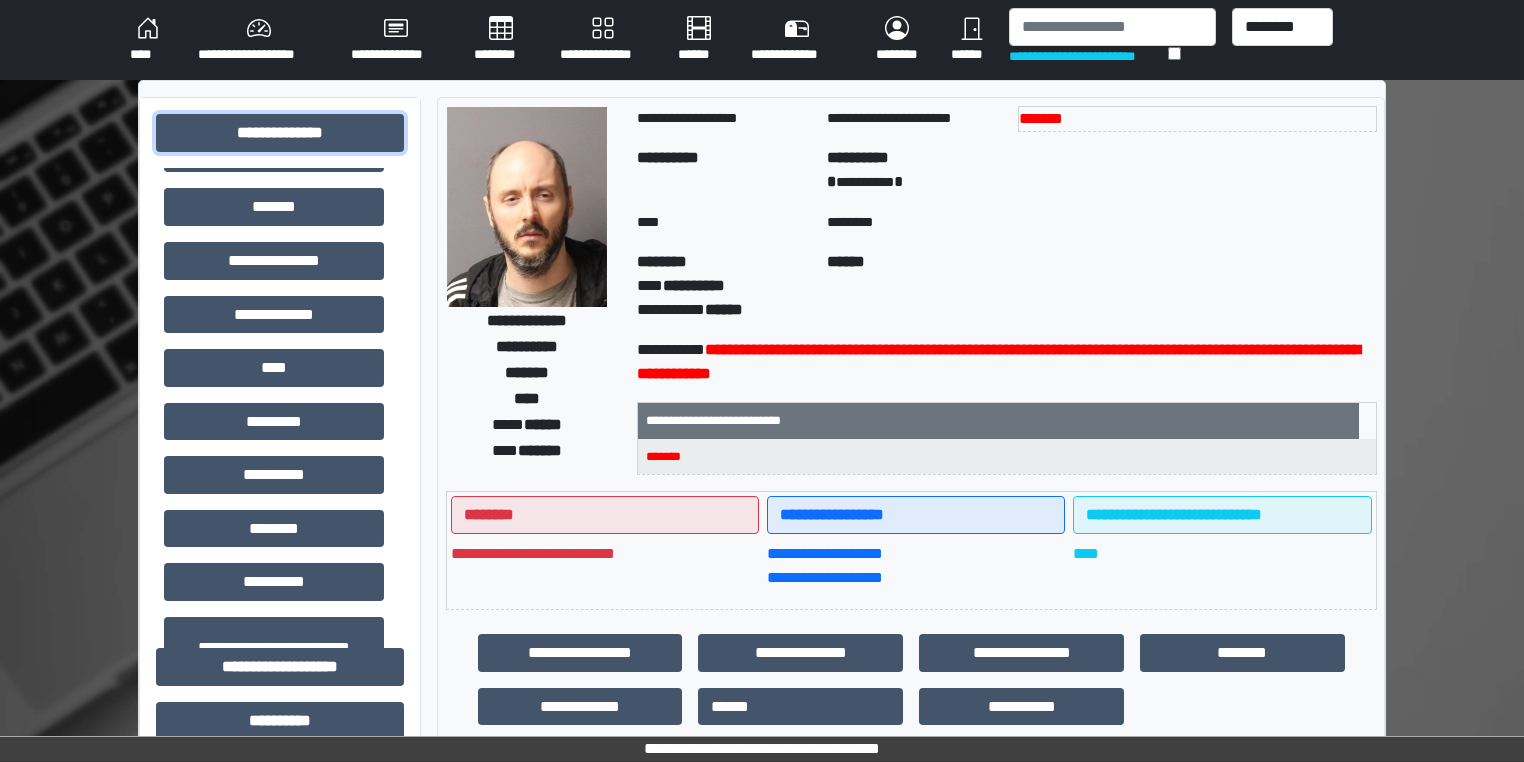 scroll, scrollTop: 500, scrollLeft: 0, axis: vertical 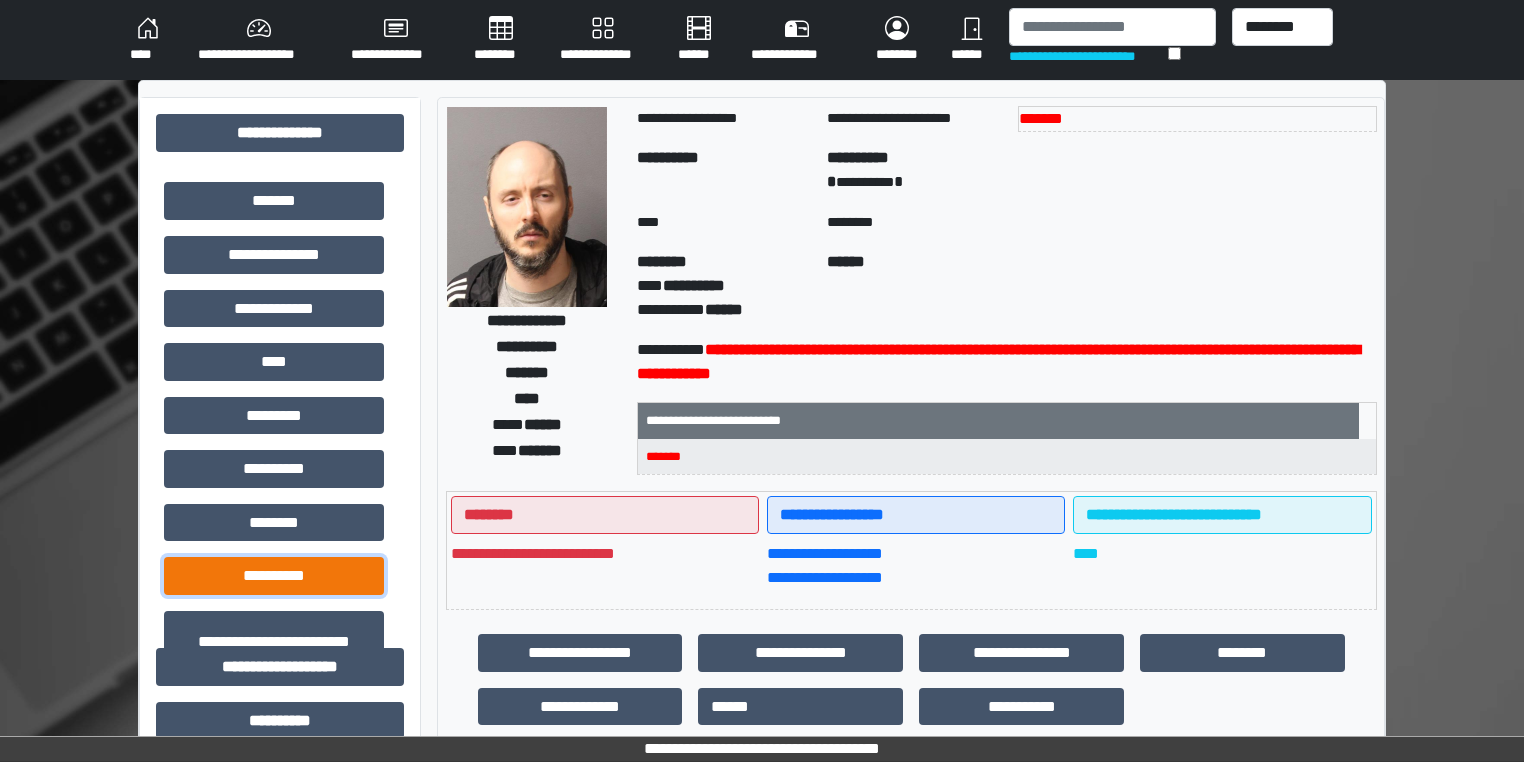 click on "**********" at bounding box center [274, 576] 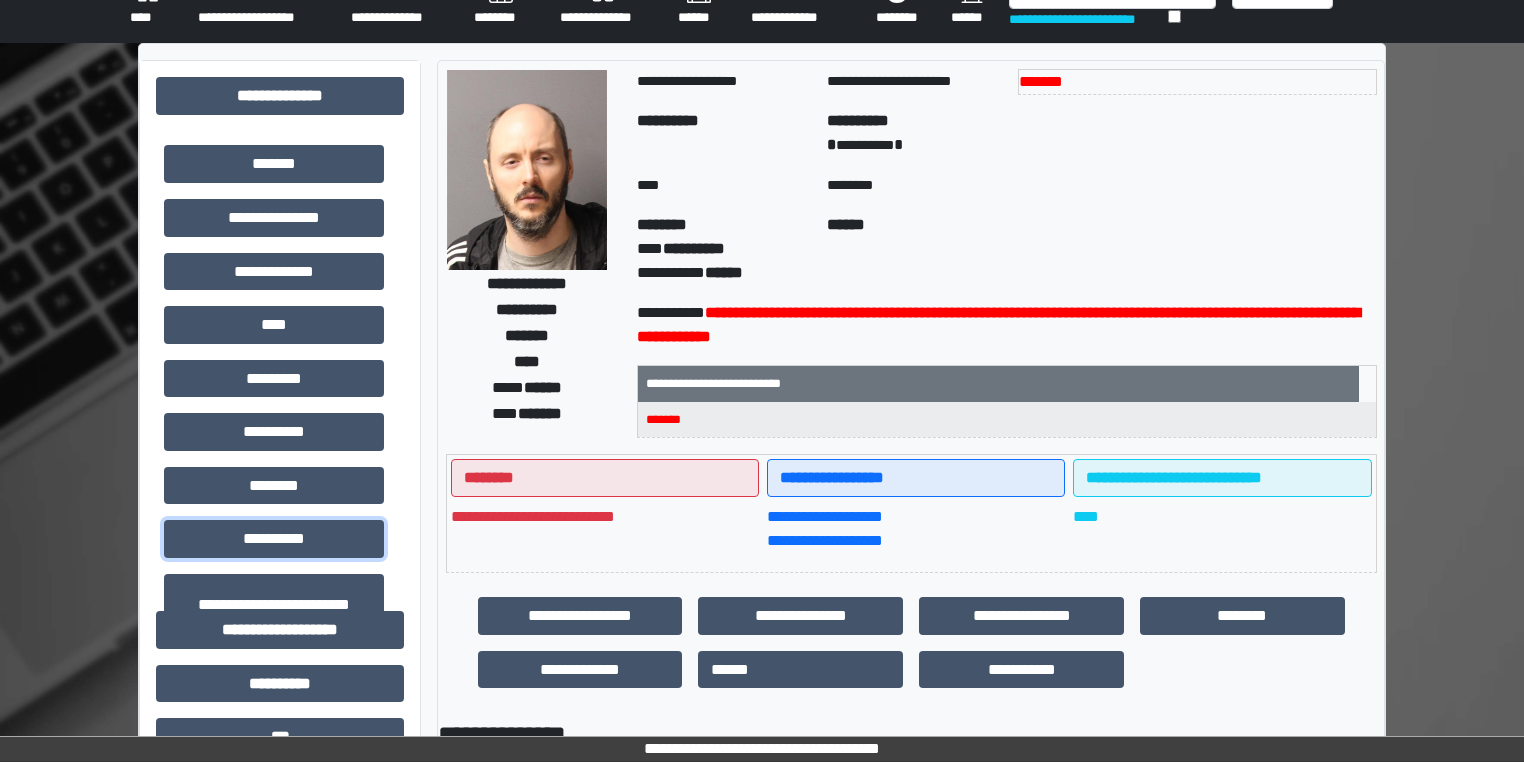 scroll, scrollTop: 0, scrollLeft: 0, axis: both 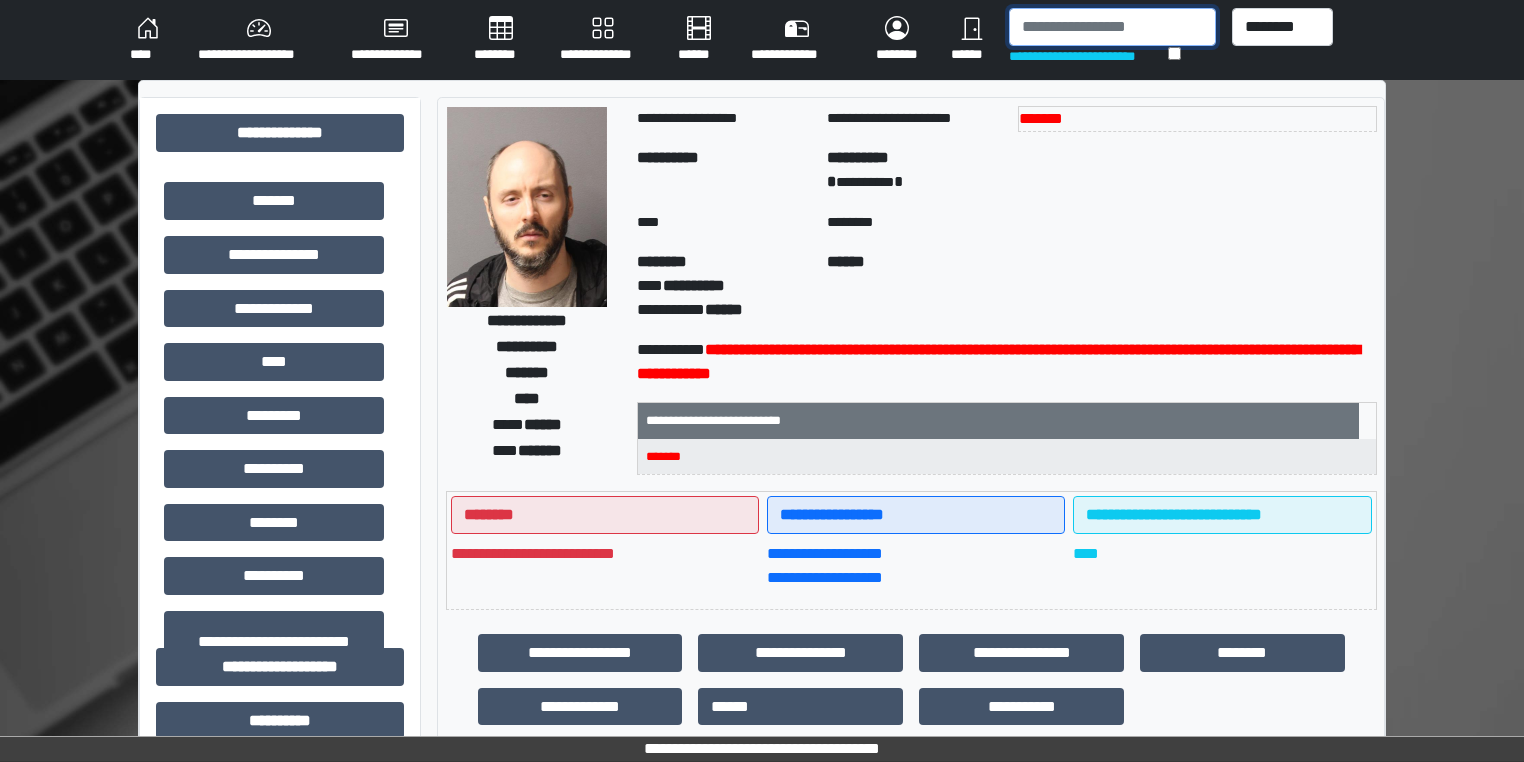 click at bounding box center (1112, 27) 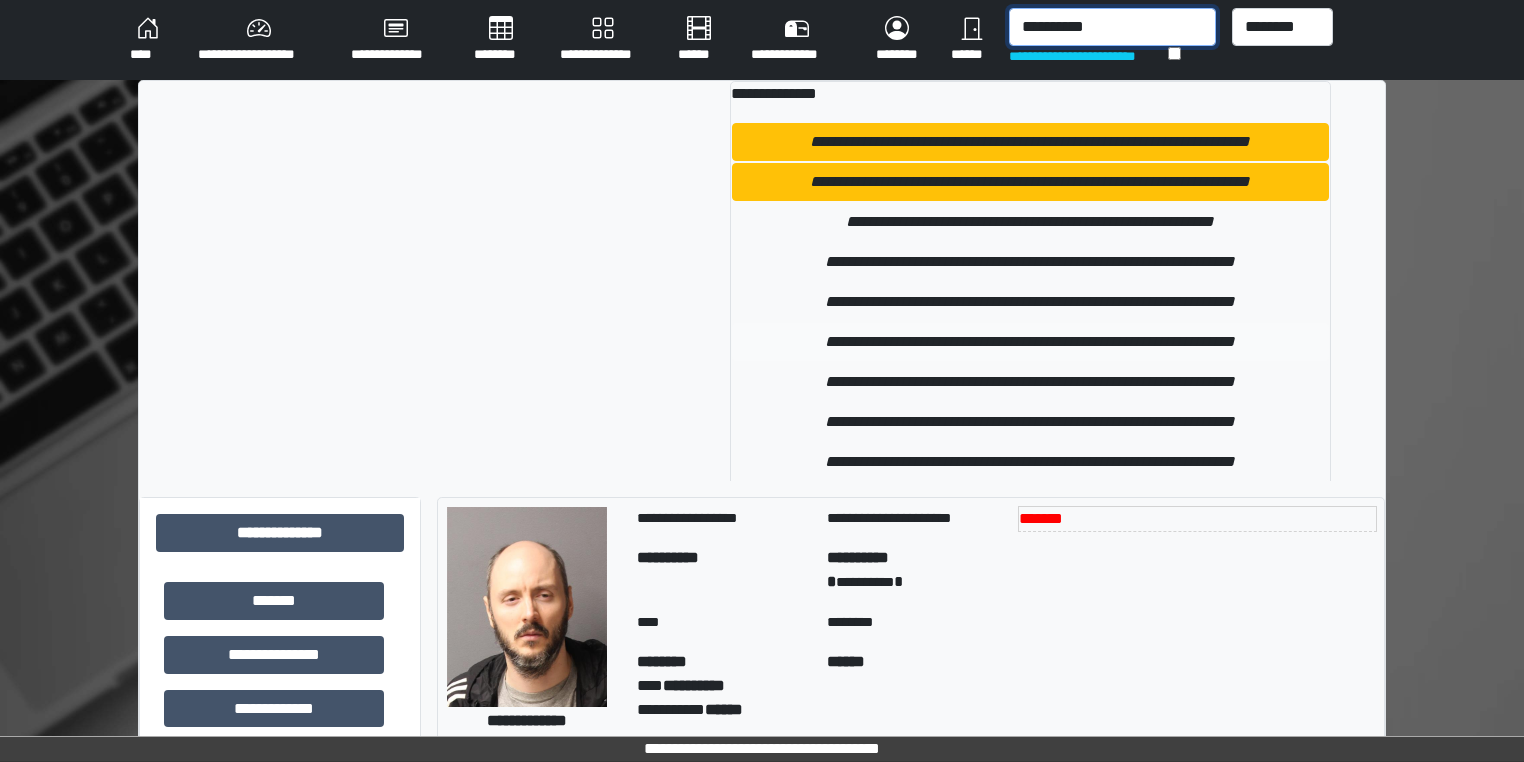 type on "**********" 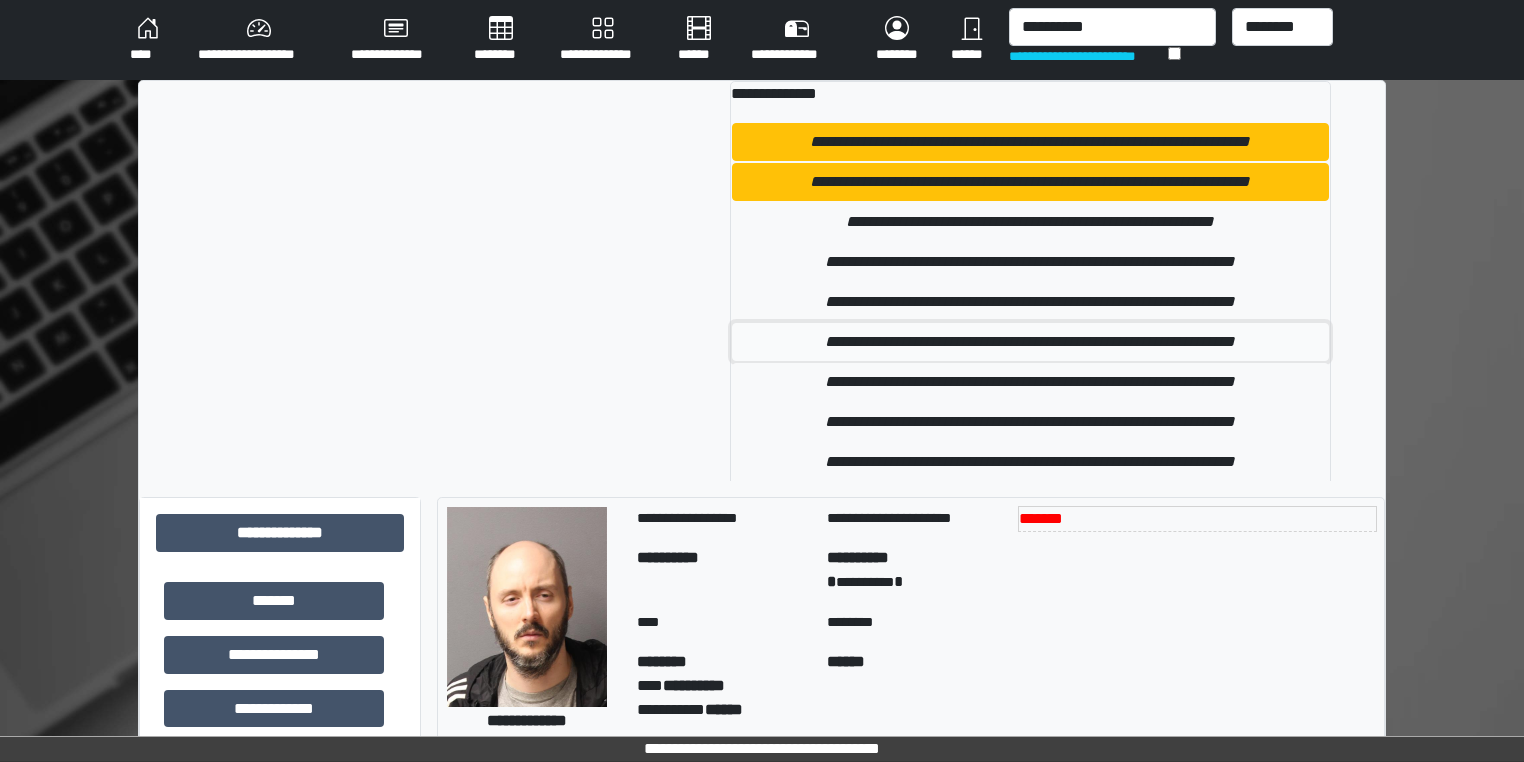 click on "**********" at bounding box center [1031, 342] 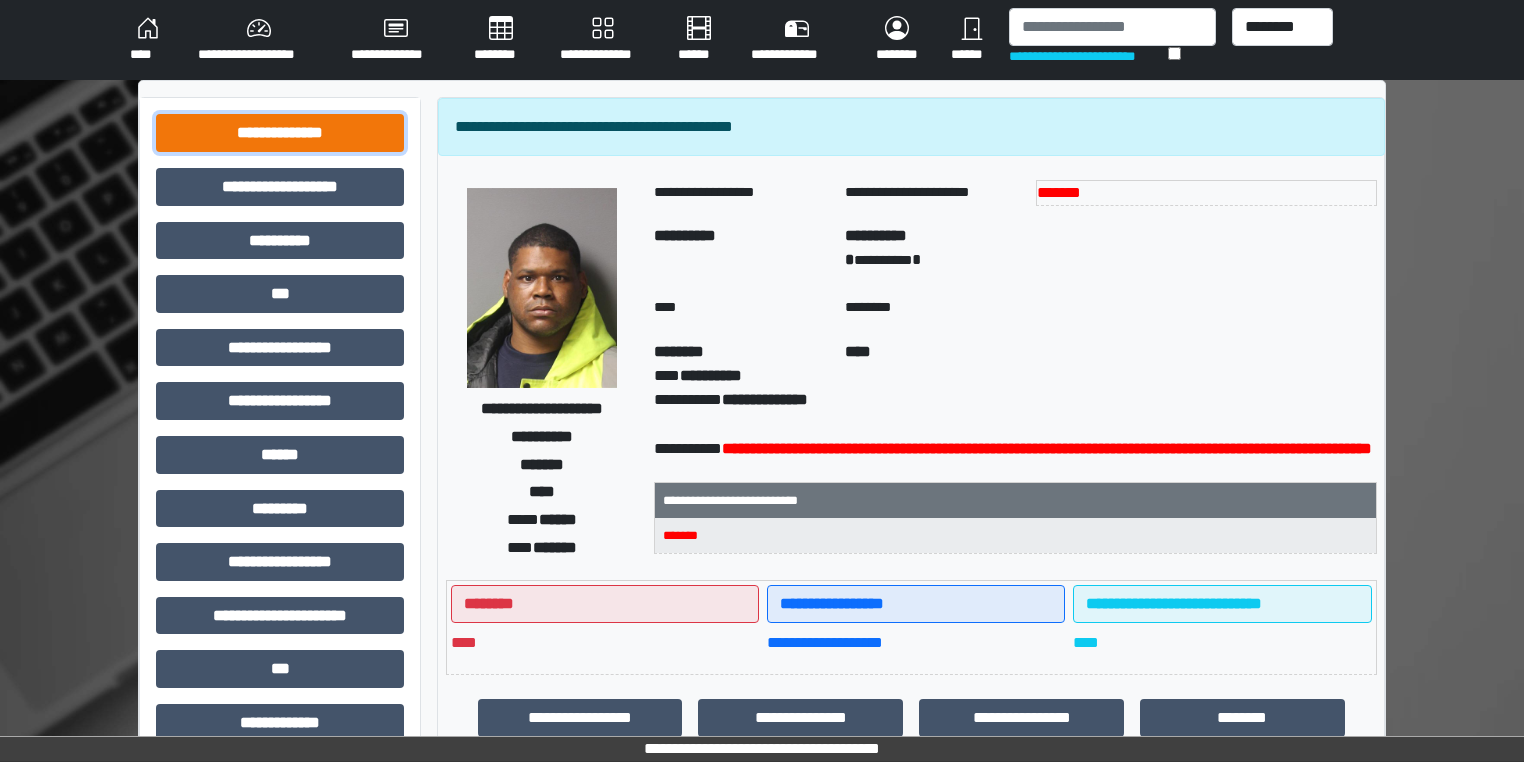drag, startPoint x: 349, startPoint y: 128, endPoint x: 340, endPoint y: 146, distance: 20.12461 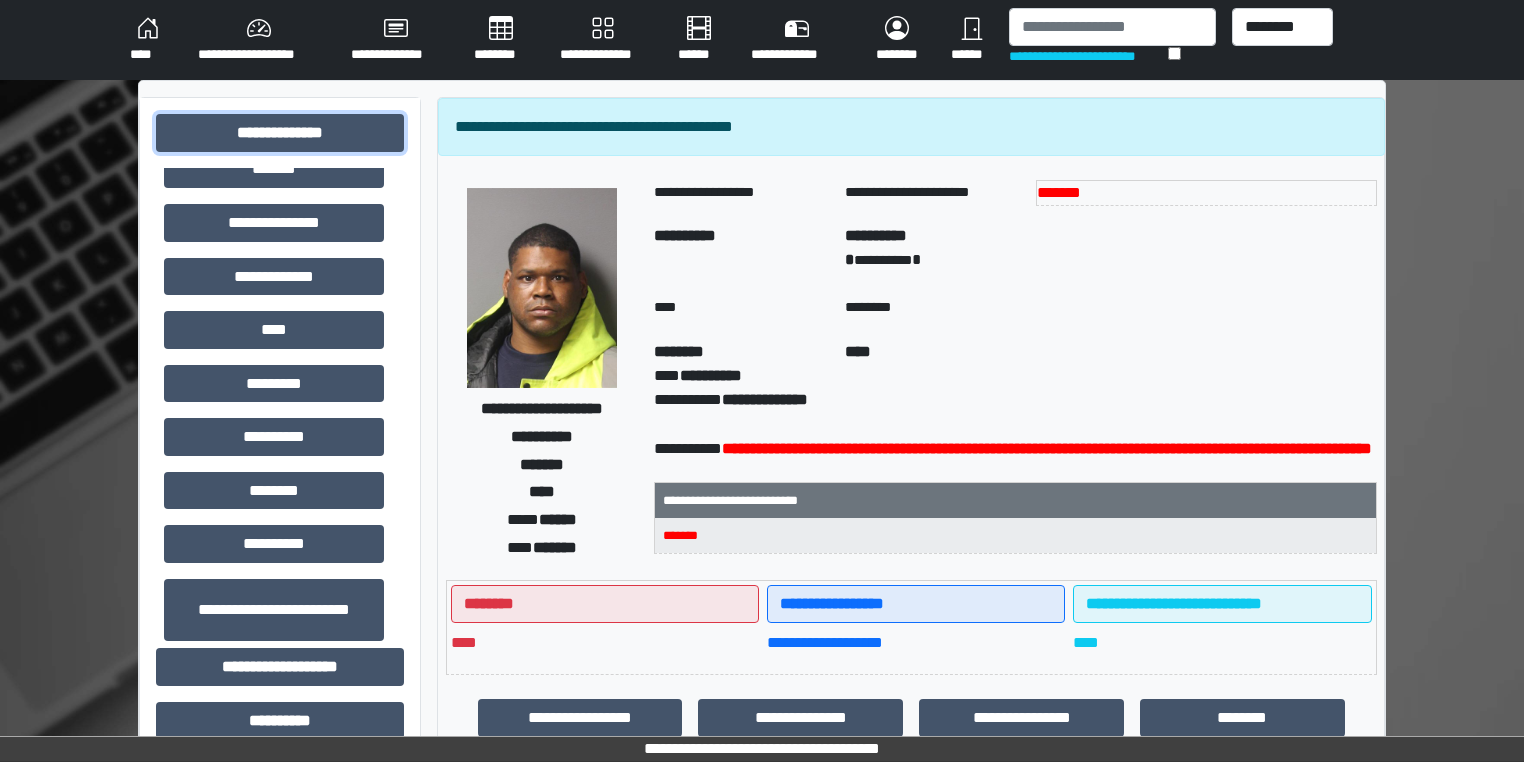 scroll, scrollTop: 572, scrollLeft: 0, axis: vertical 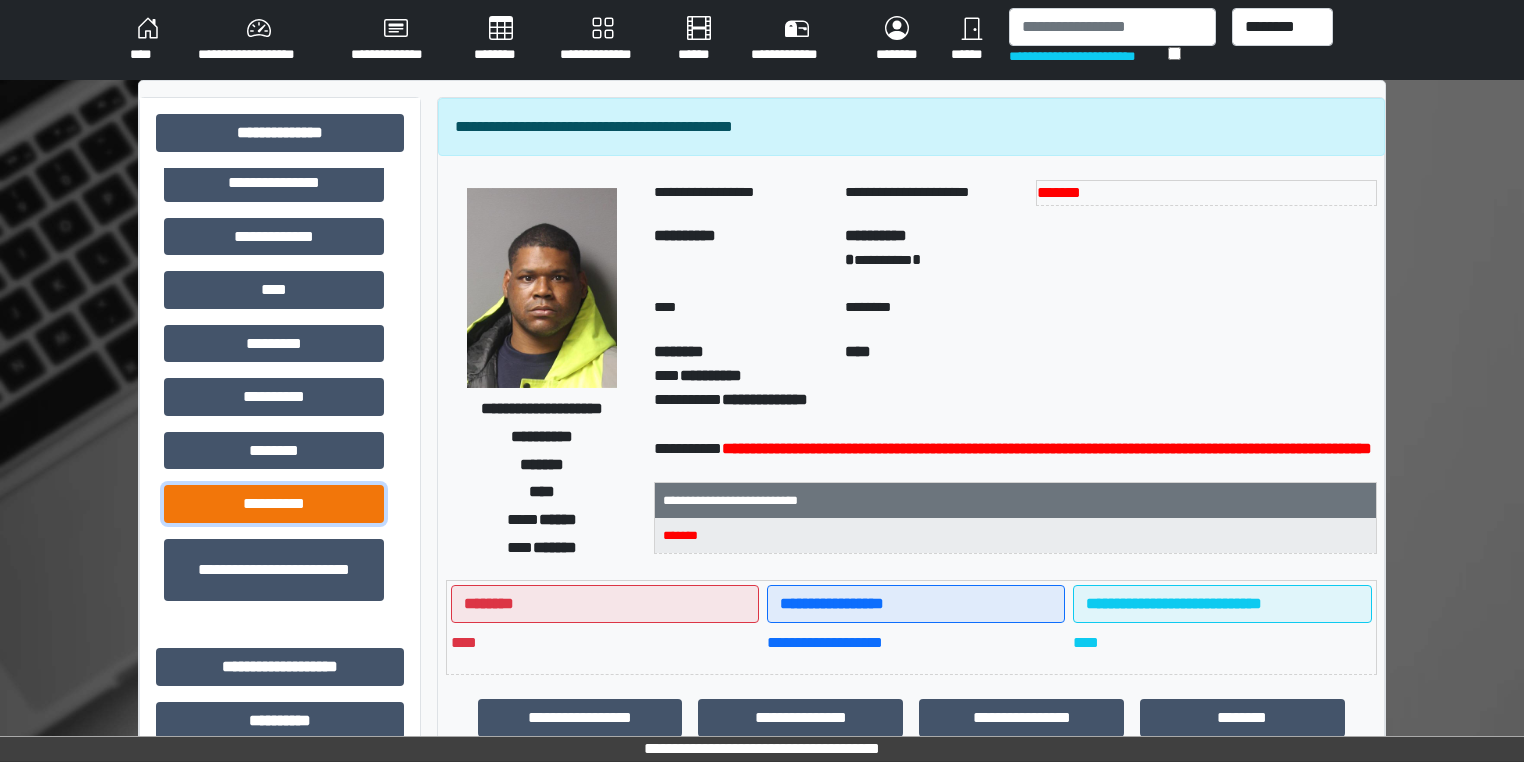click on "**********" at bounding box center [274, 504] 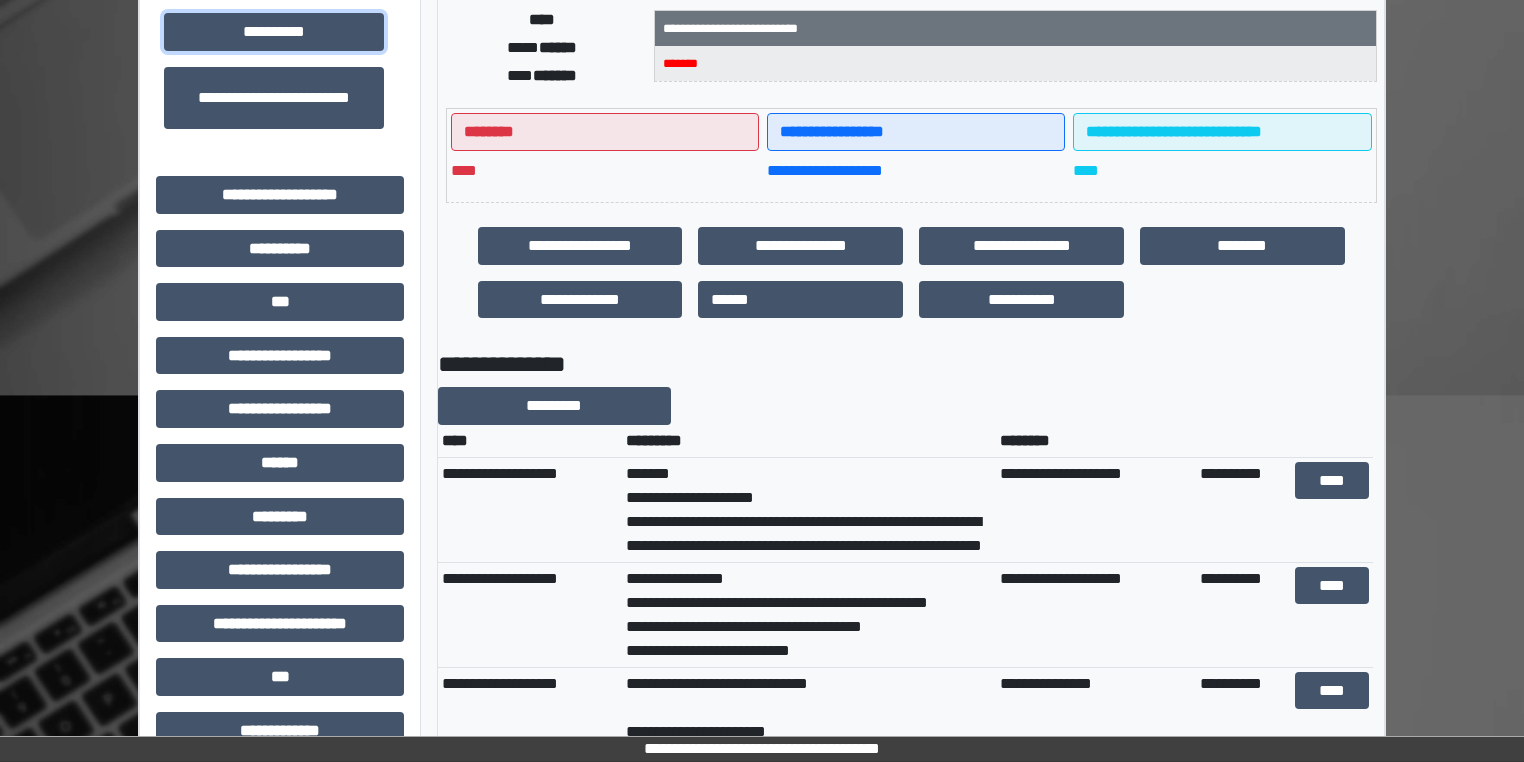 scroll, scrollTop: 476, scrollLeft: 0, axis: vertical 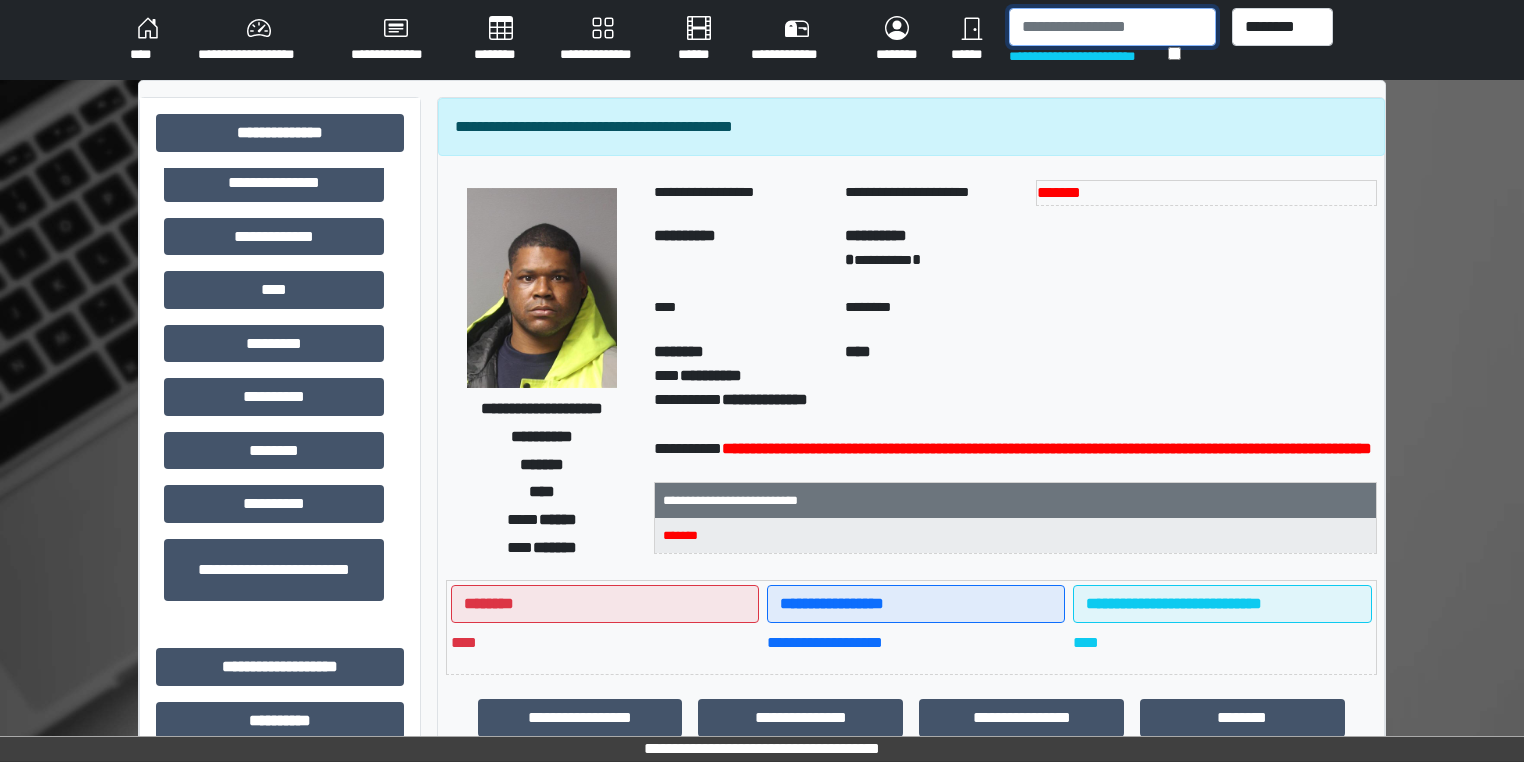 click at bounding box center [1112, 27] 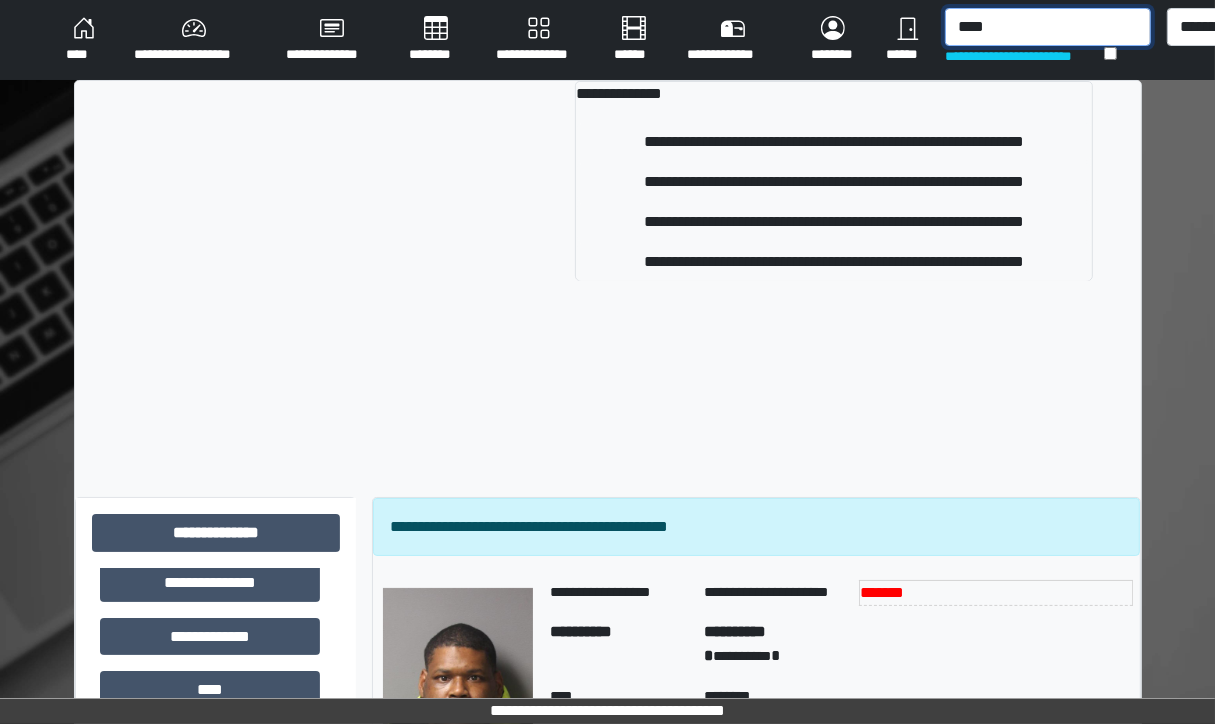 drag, startPoint x: 1047, startPoint y: 32, endPoint x: 592, endPoint y: -41, distance: 460.81885 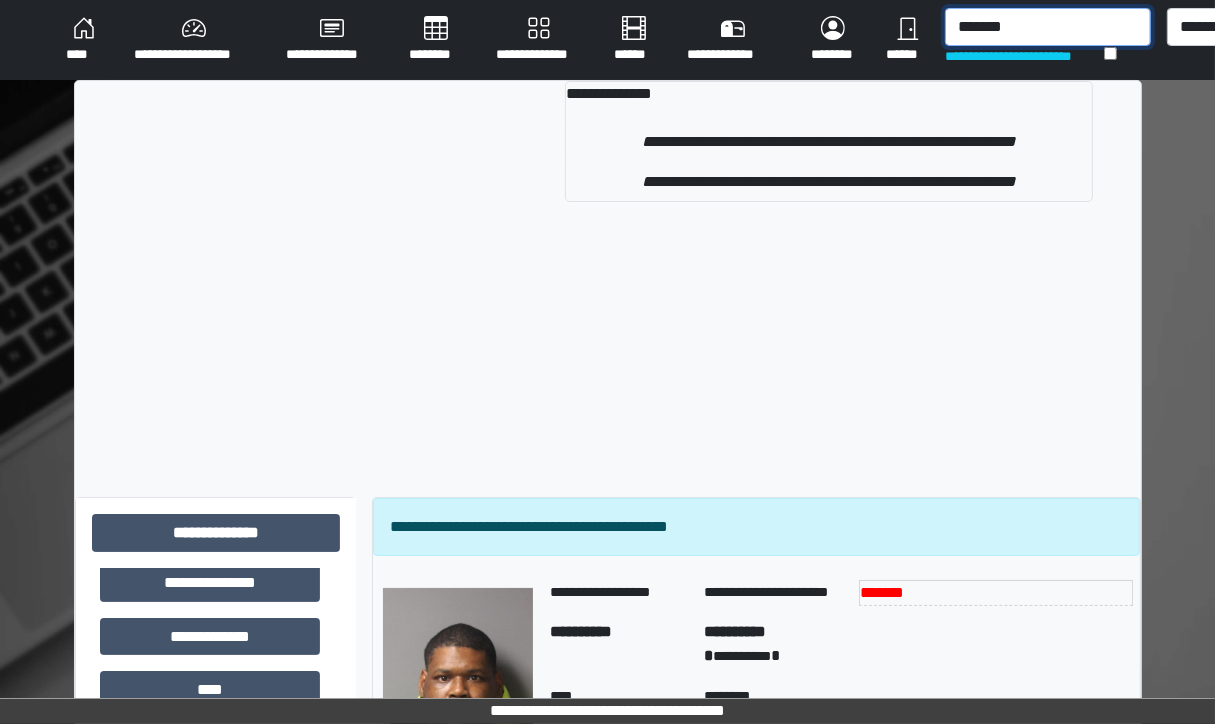 drag, startPoint x: 1032, startPoint y: 32, endPoint x: 829, endPoint y: 17, distance: 203.55344 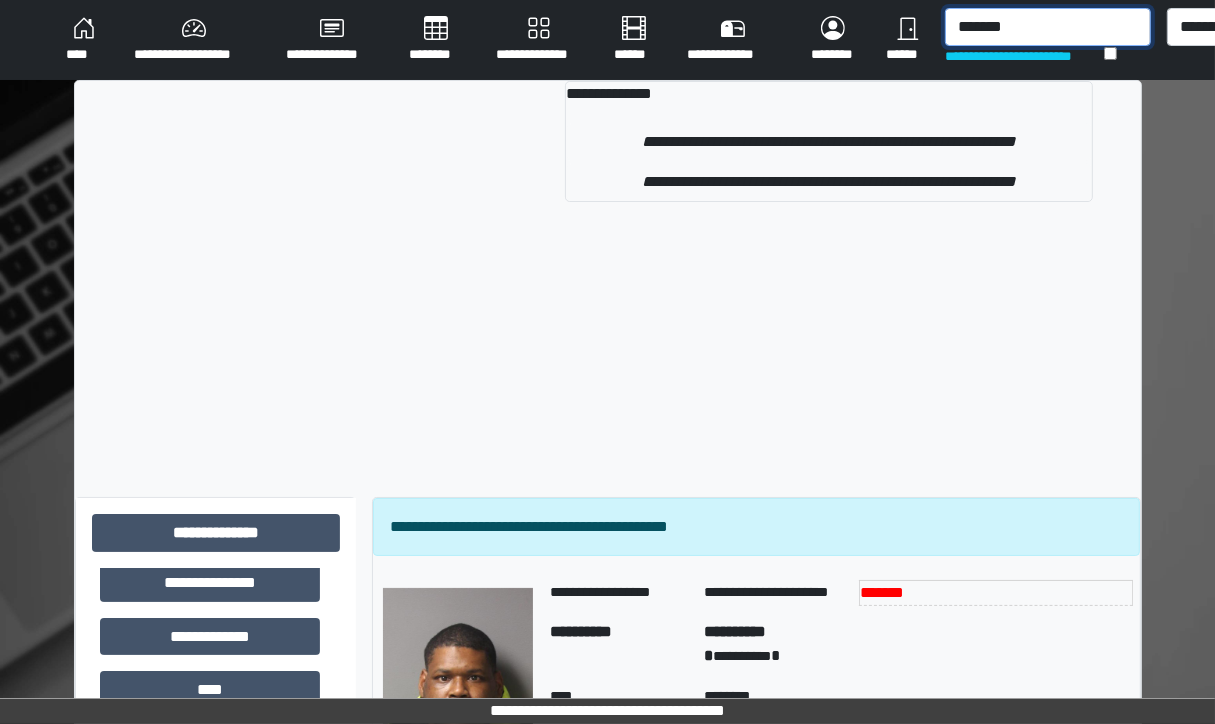 click on "*******" at bounding box center (1048, 27) 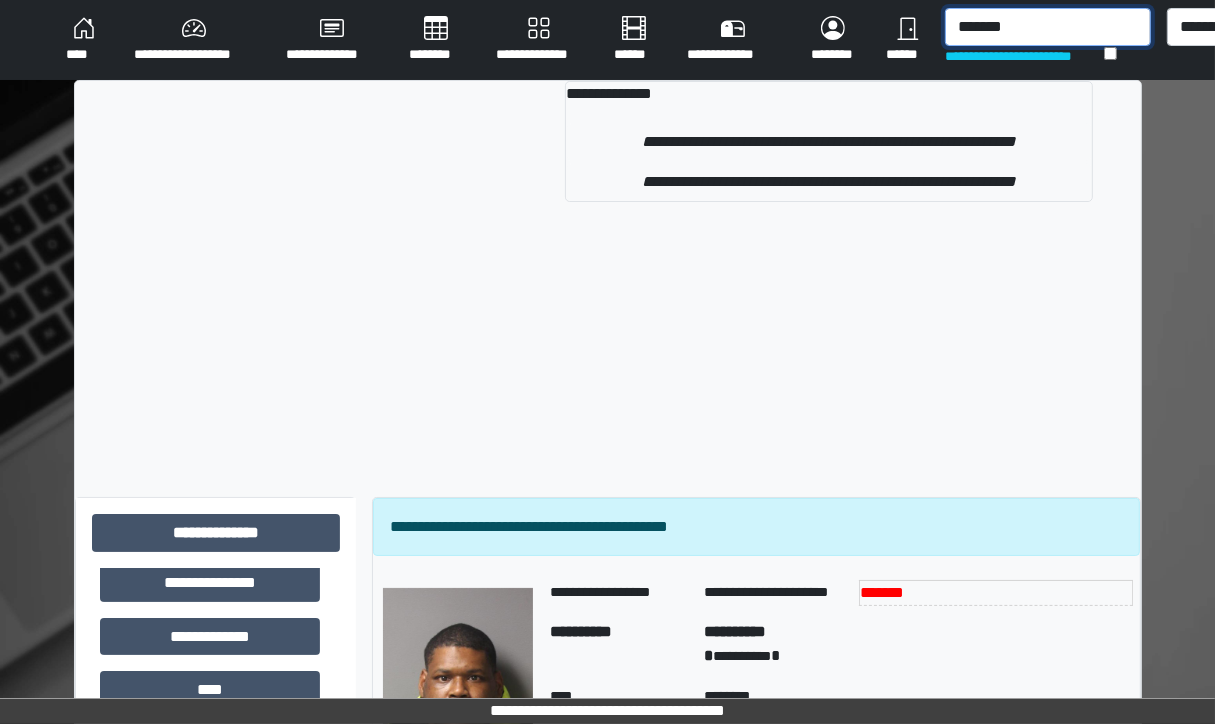 click on "*******" at bounding box center (1048, 27) 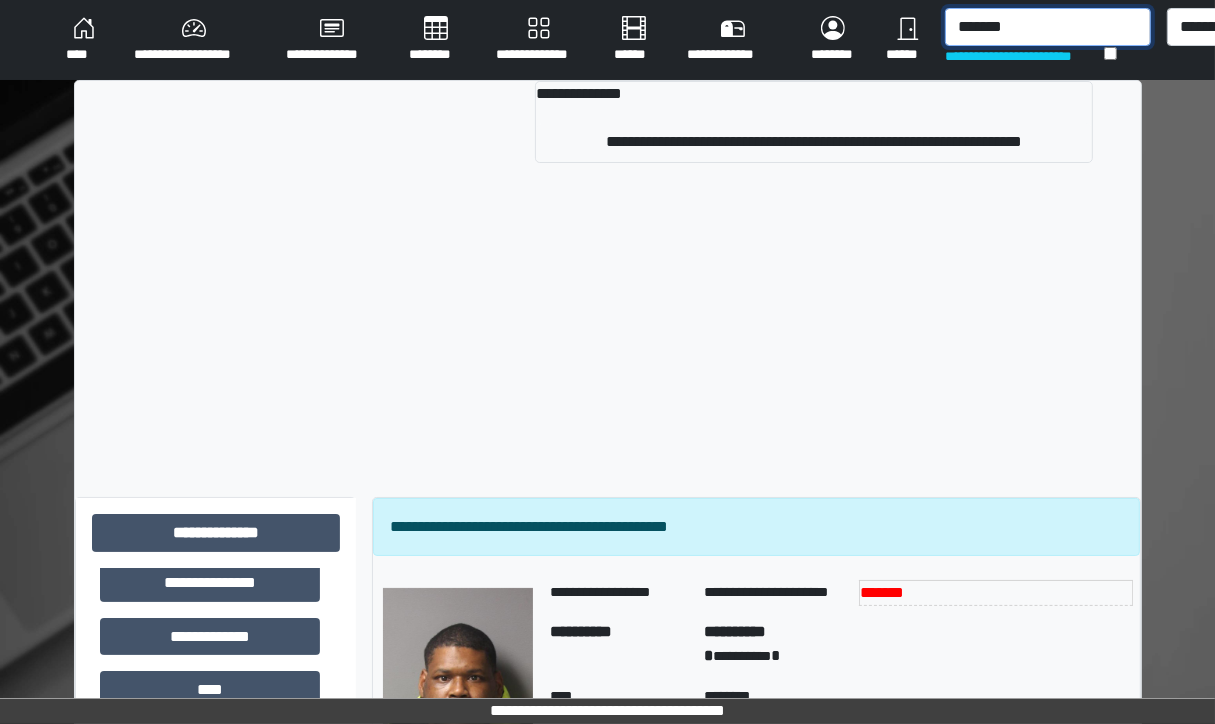 type on "*******" 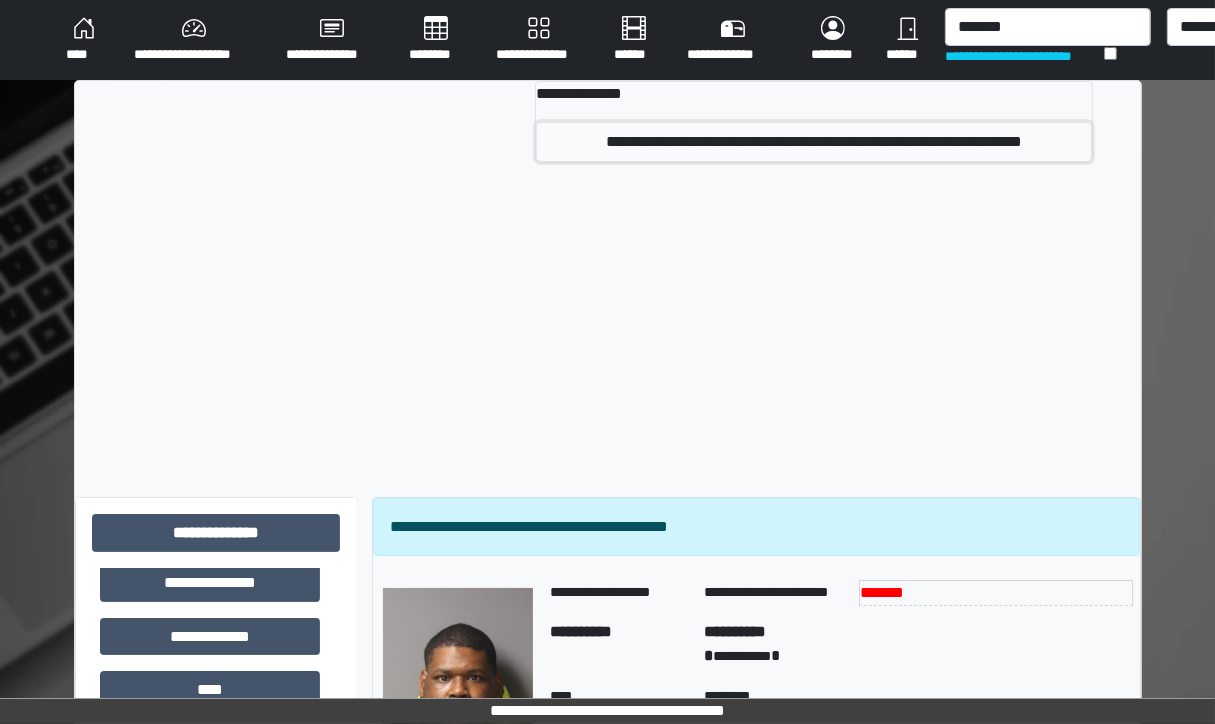 click on "**********" at bounding box center (814, 142) 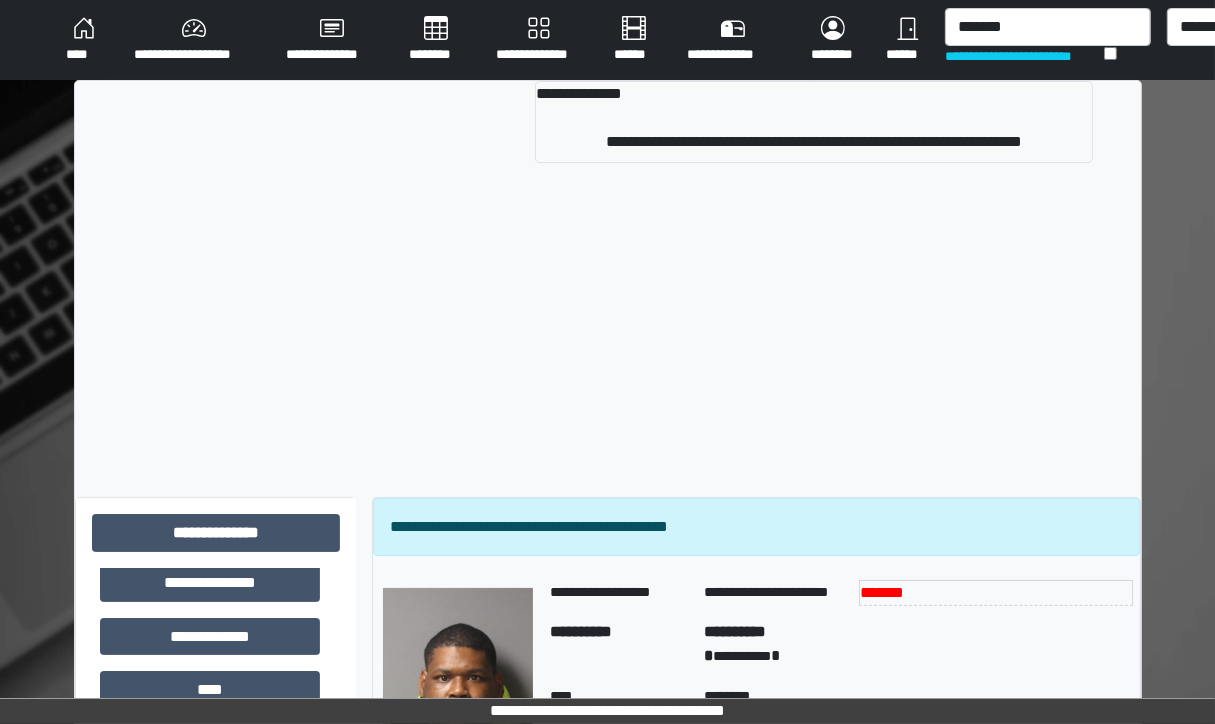 type 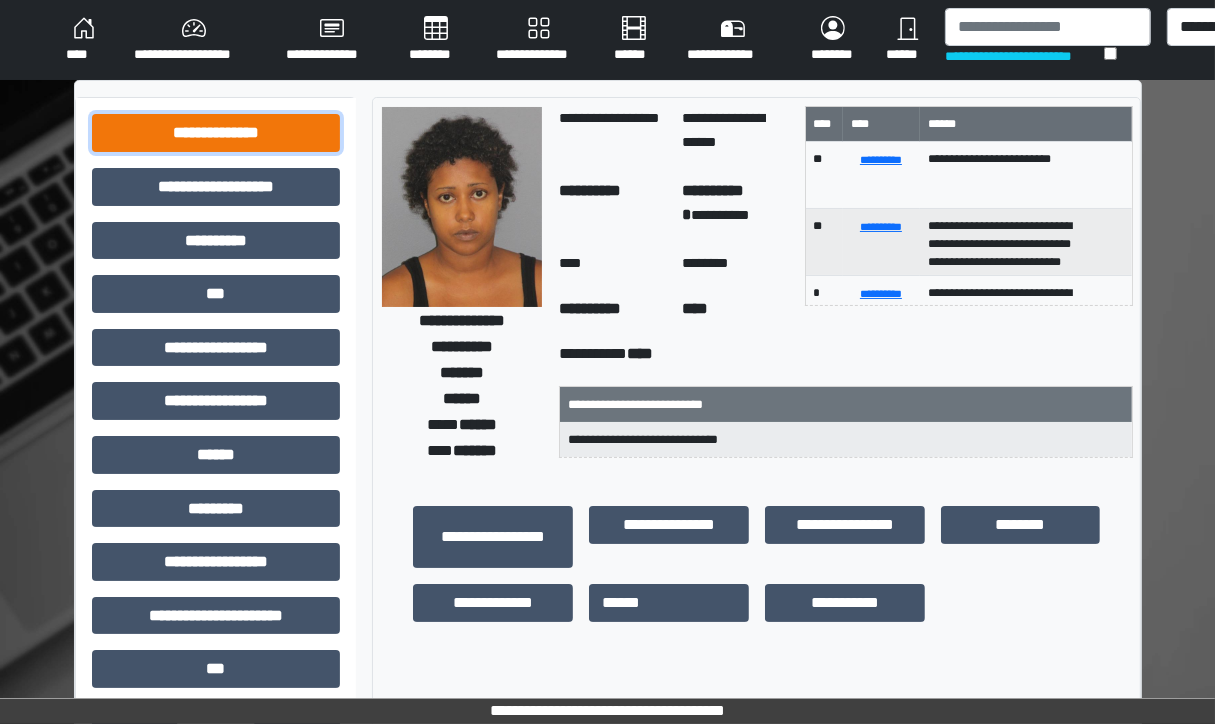 click on "**********" at bounding box center [216, 133] 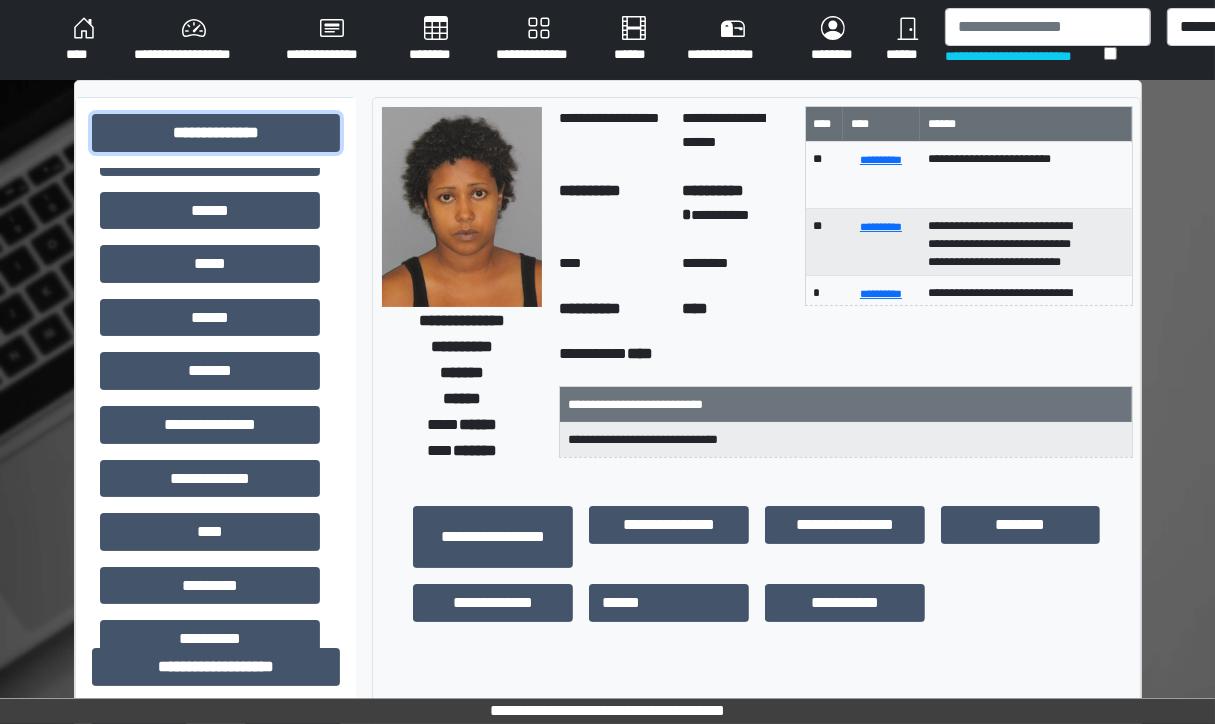 scroll, scrollTop: 341, scrollLeft: 0, axis: vertical 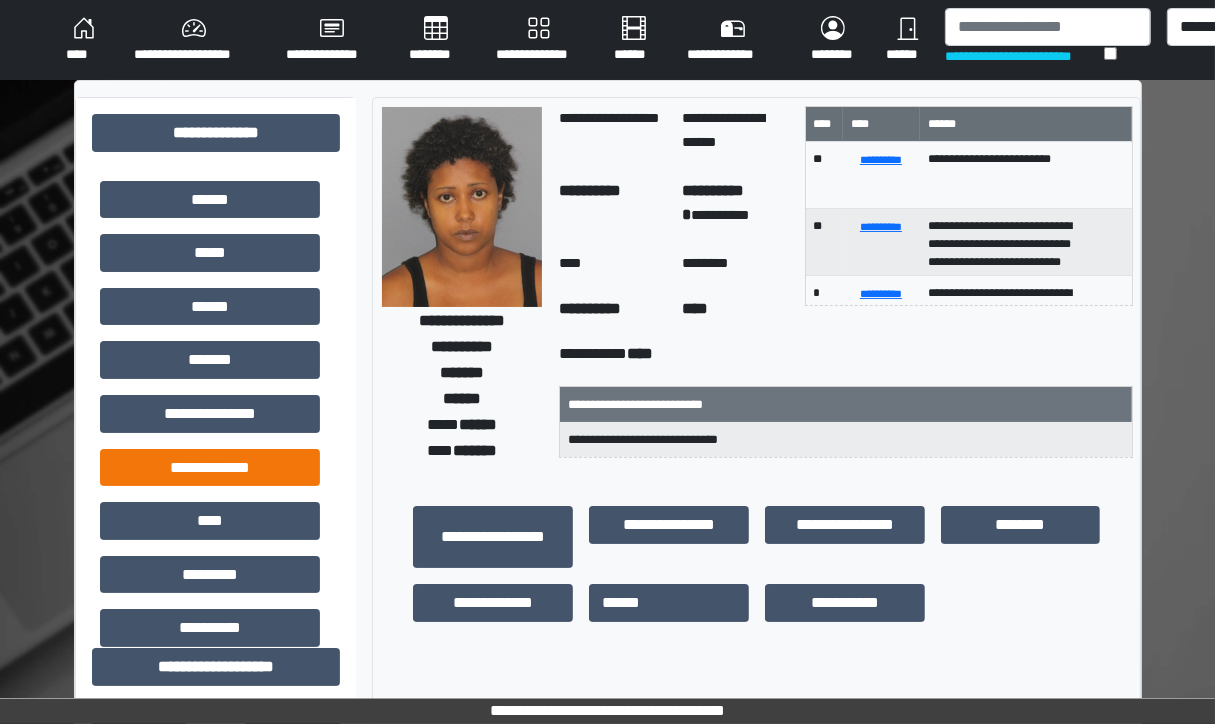 click on "**********" at bounding box center (210, 468) 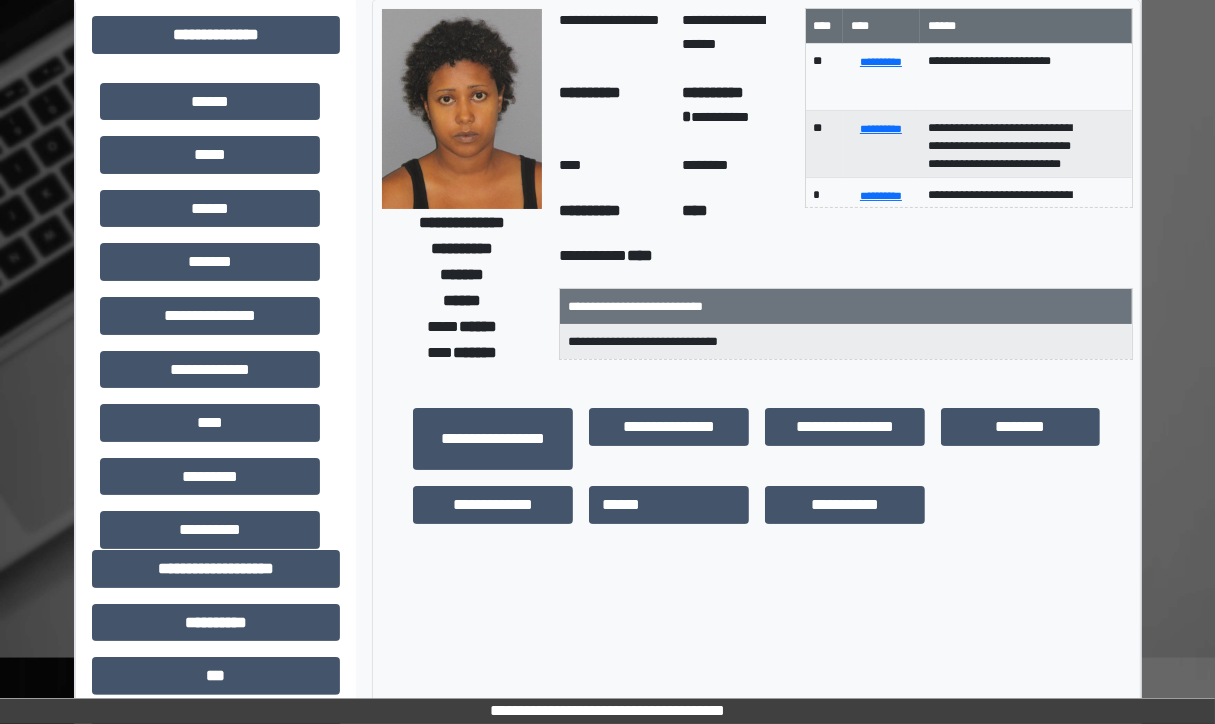 scroll, scrollTop: 0, scrollLeft: 0, axis: both 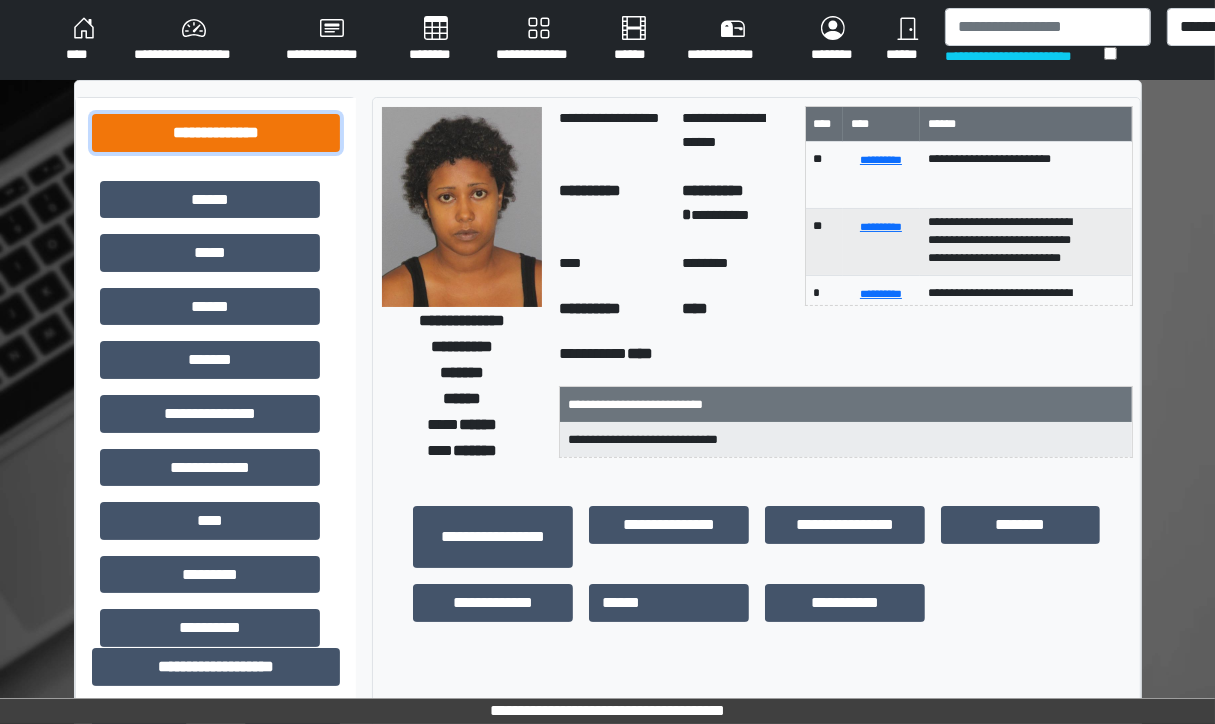 click on "**********" at bounding box center (216, 133) 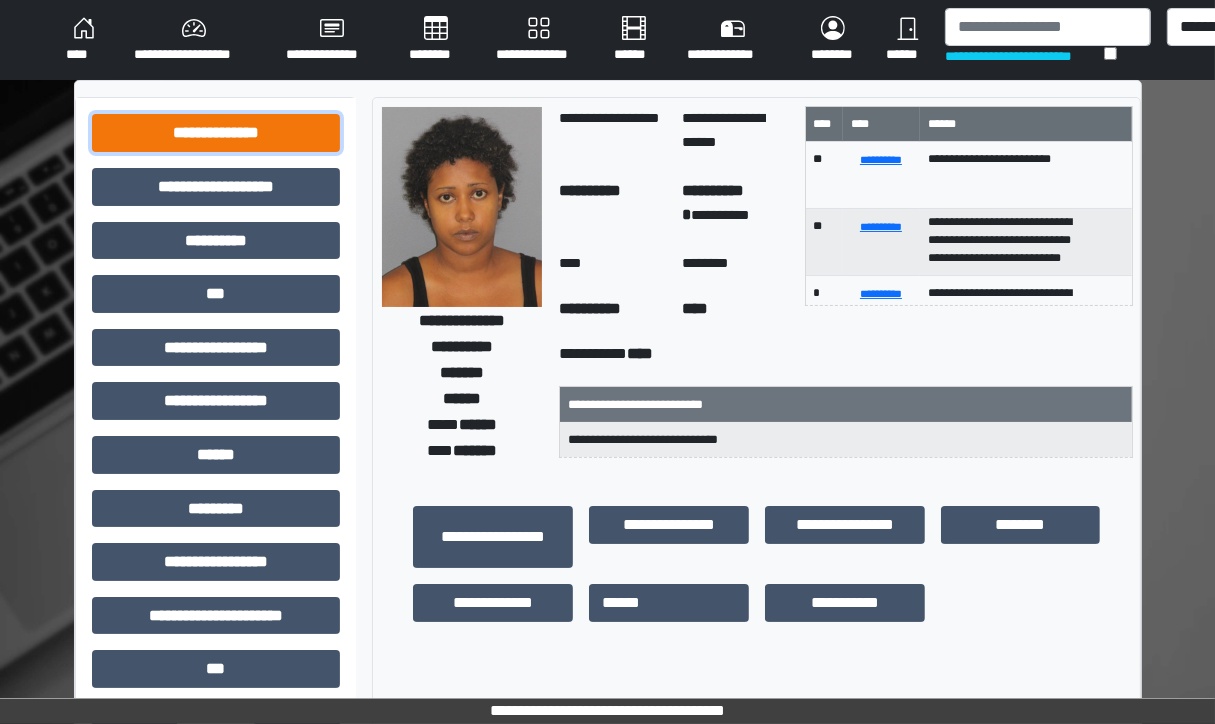 click on "**********" at bounding box center [216, 133] 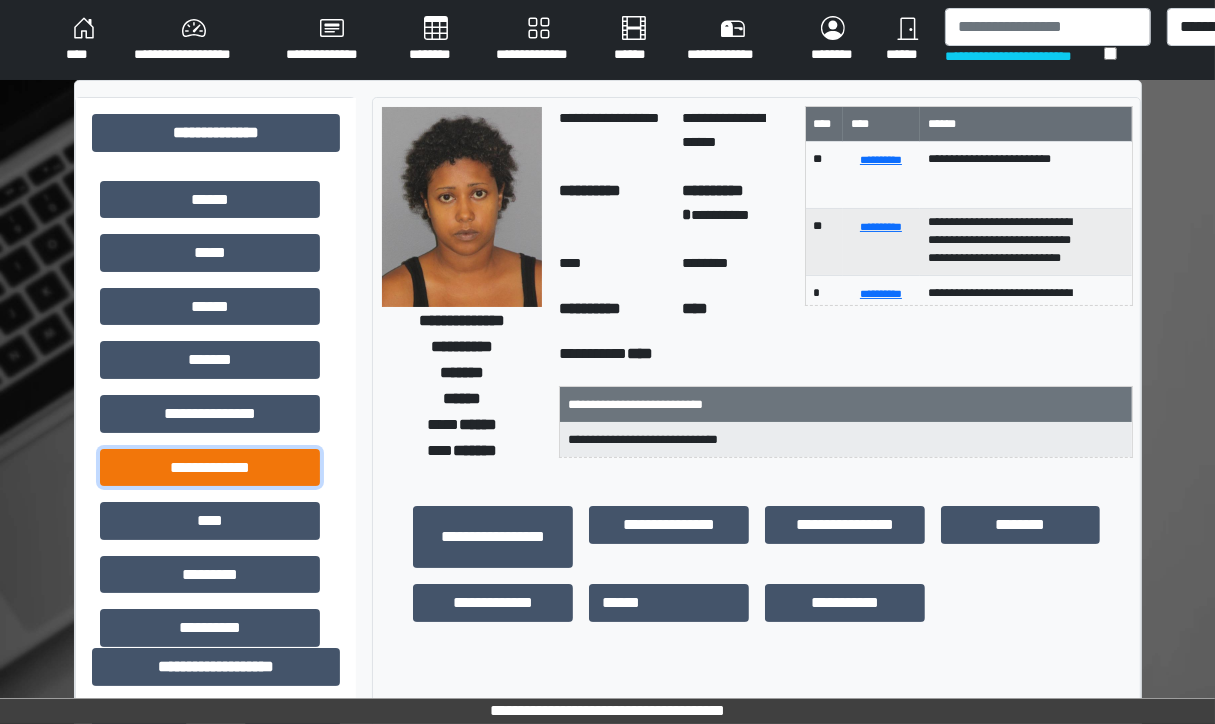 click on "**********" at bounding box center (210, 468) 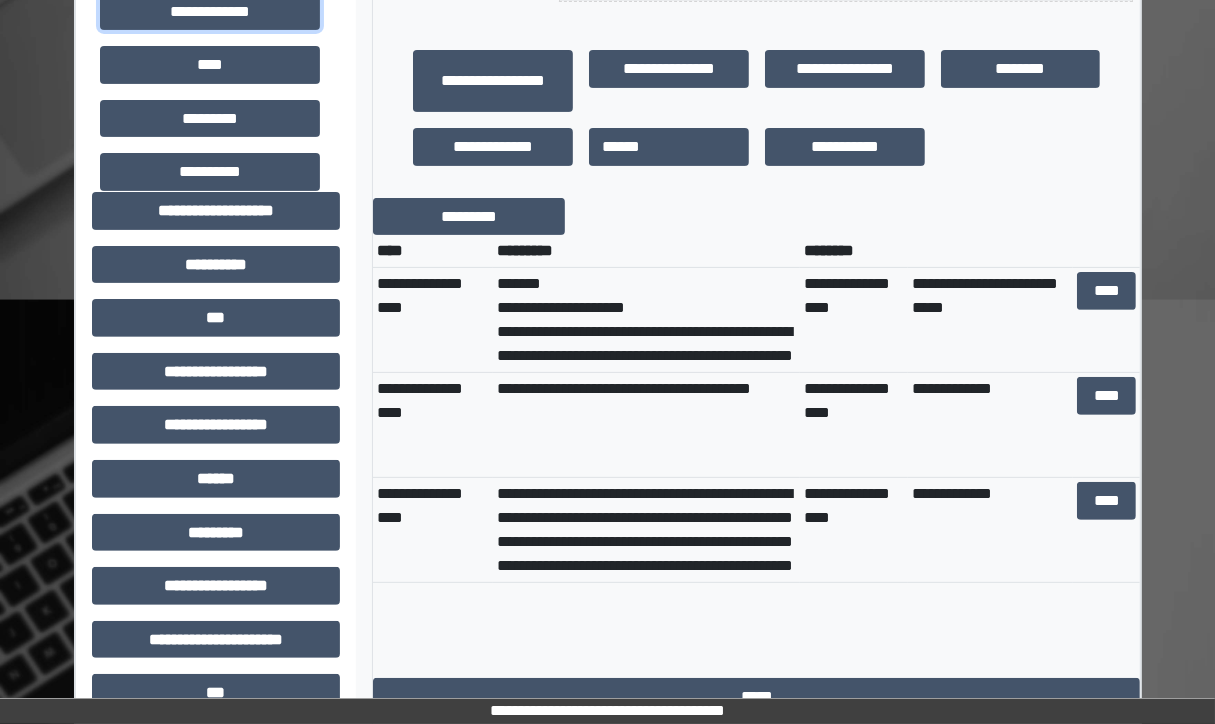 scroll, scrollTop: 447, scrollLeft: 0, axis: vertical 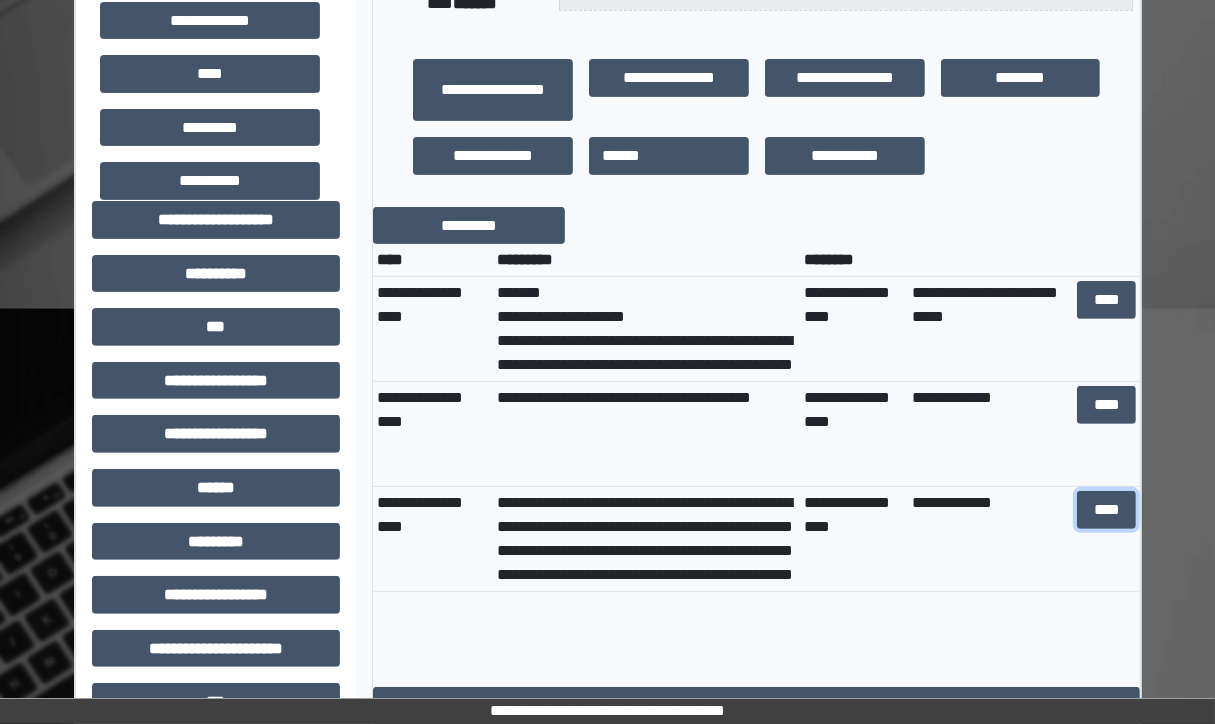 click on "****" at bounding box center [1106, 510] 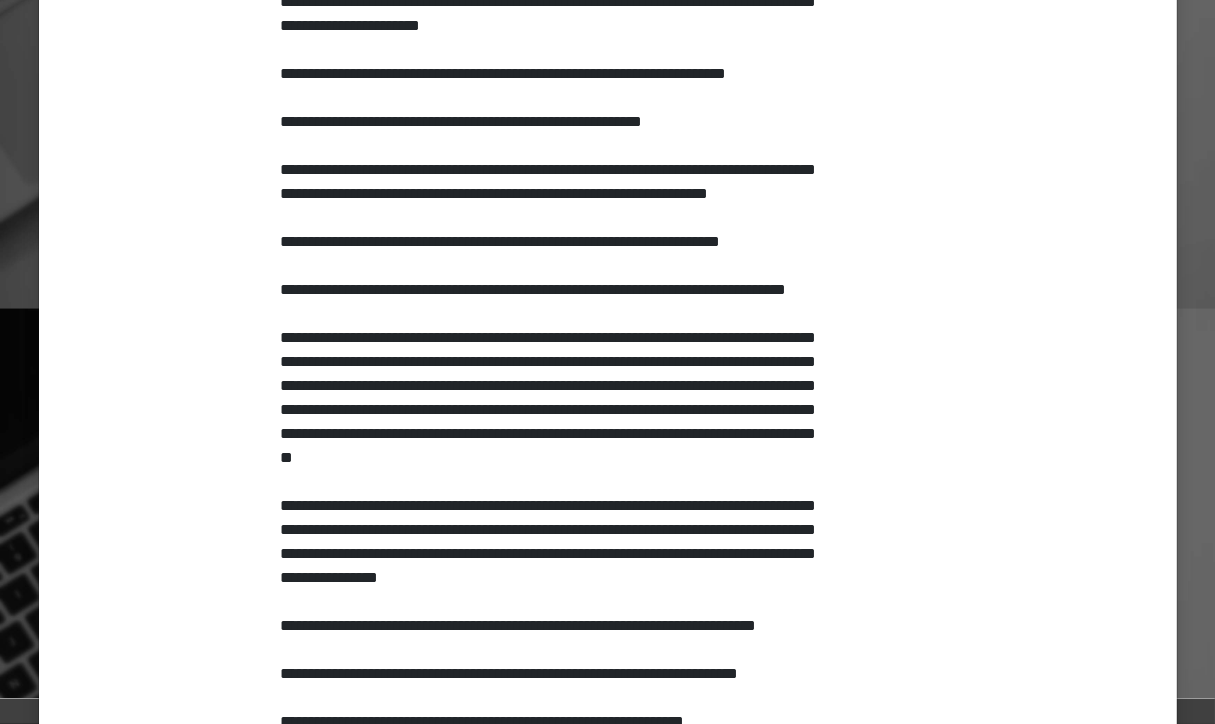 scroll, scrollTop: 0, scrollLeft: 0, axis: both 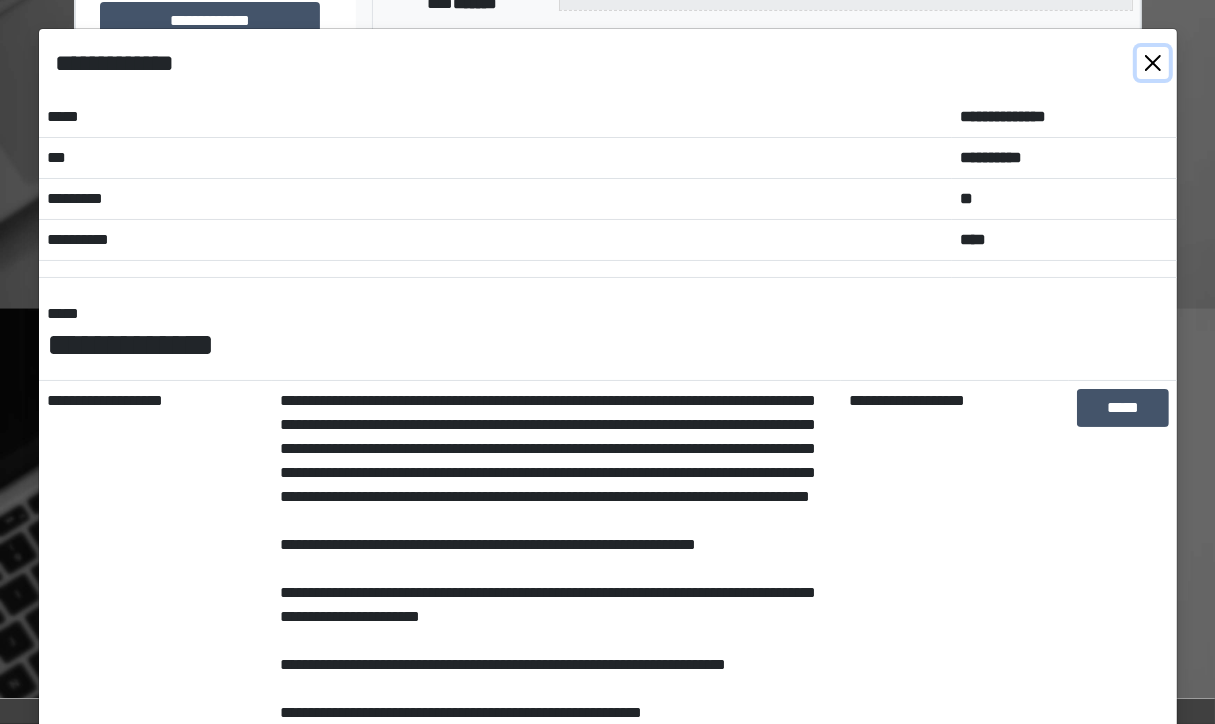 click at bounding box center (1153, 63) 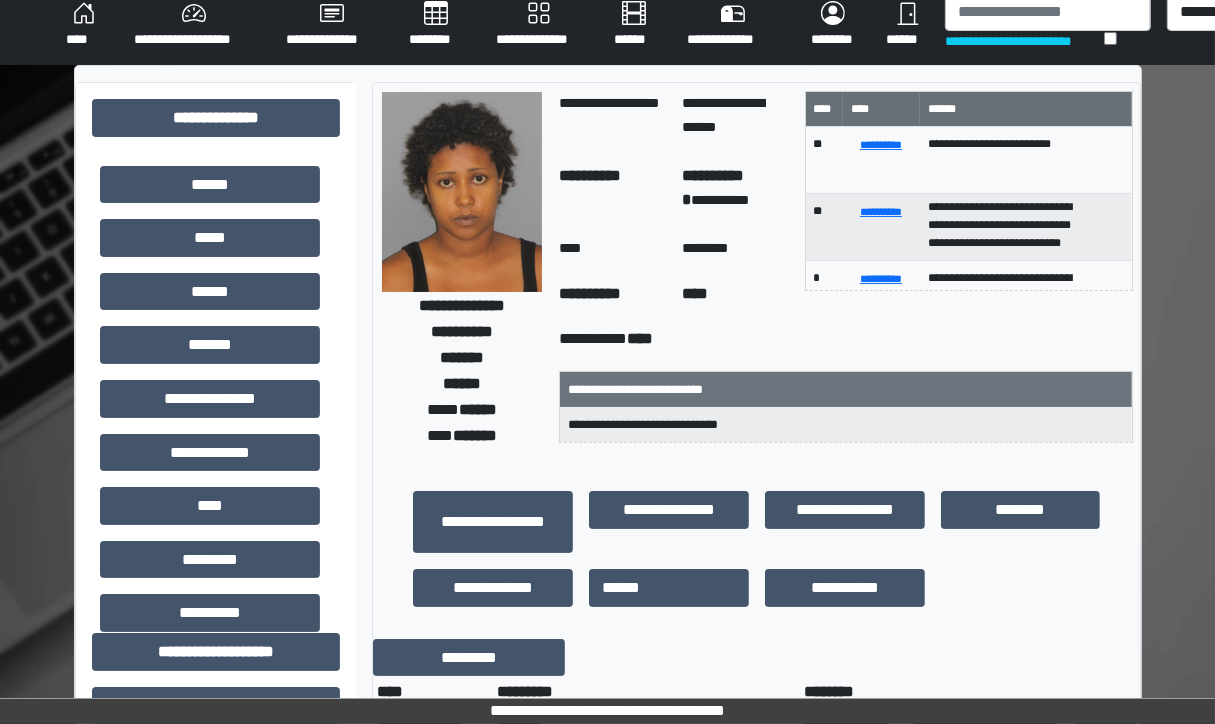 scroll, scrollTop: 13, scrollLeft: 0, axis: vertical 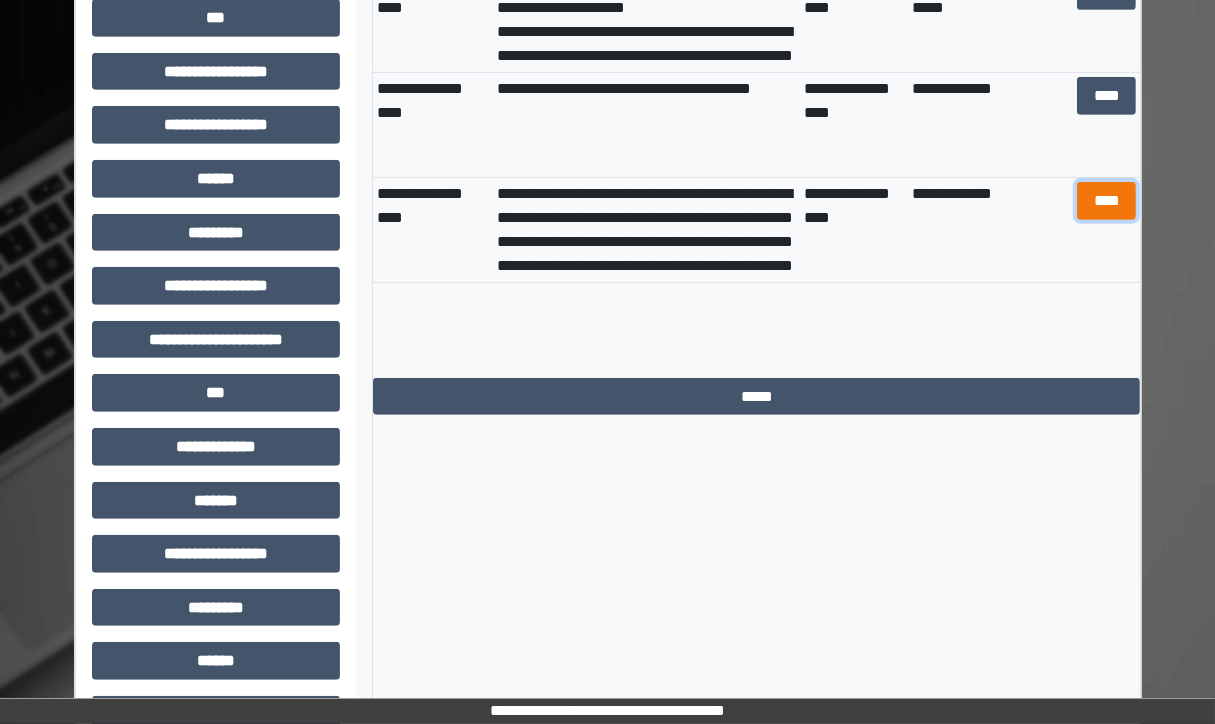click on "****" at bounding box center (1106, 201) 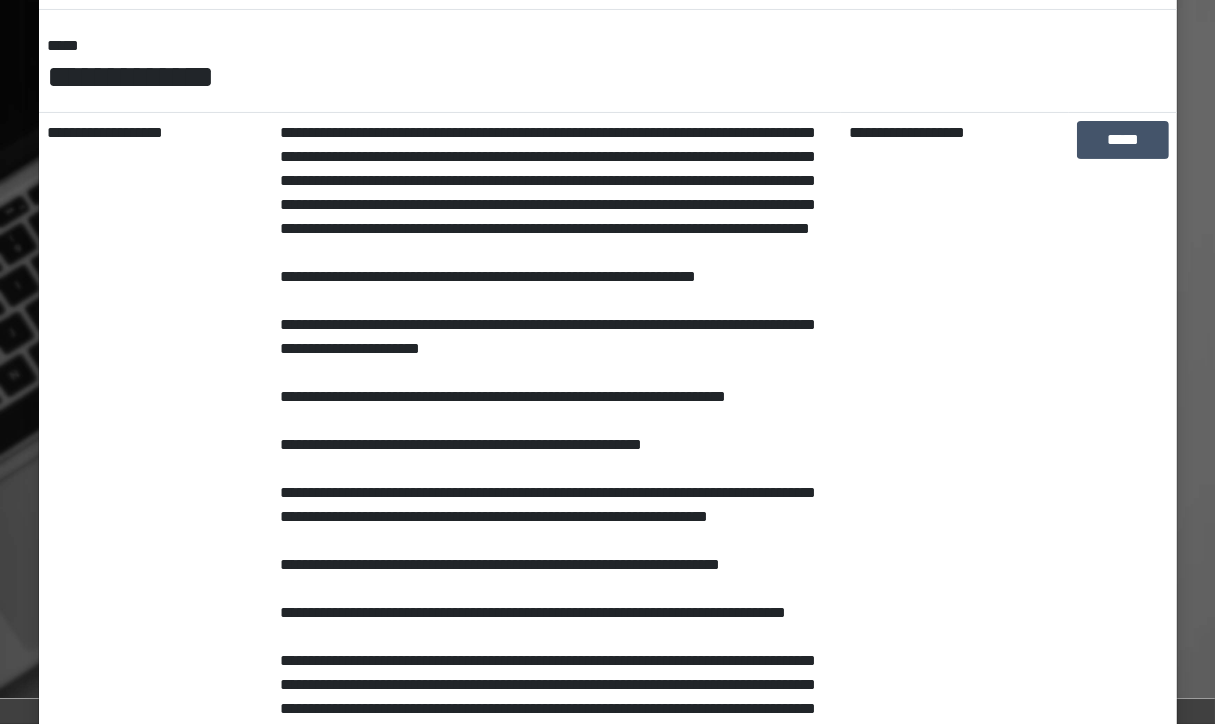 scroll, scrollTop: 240, scrollLeft: 0, axis: vertical 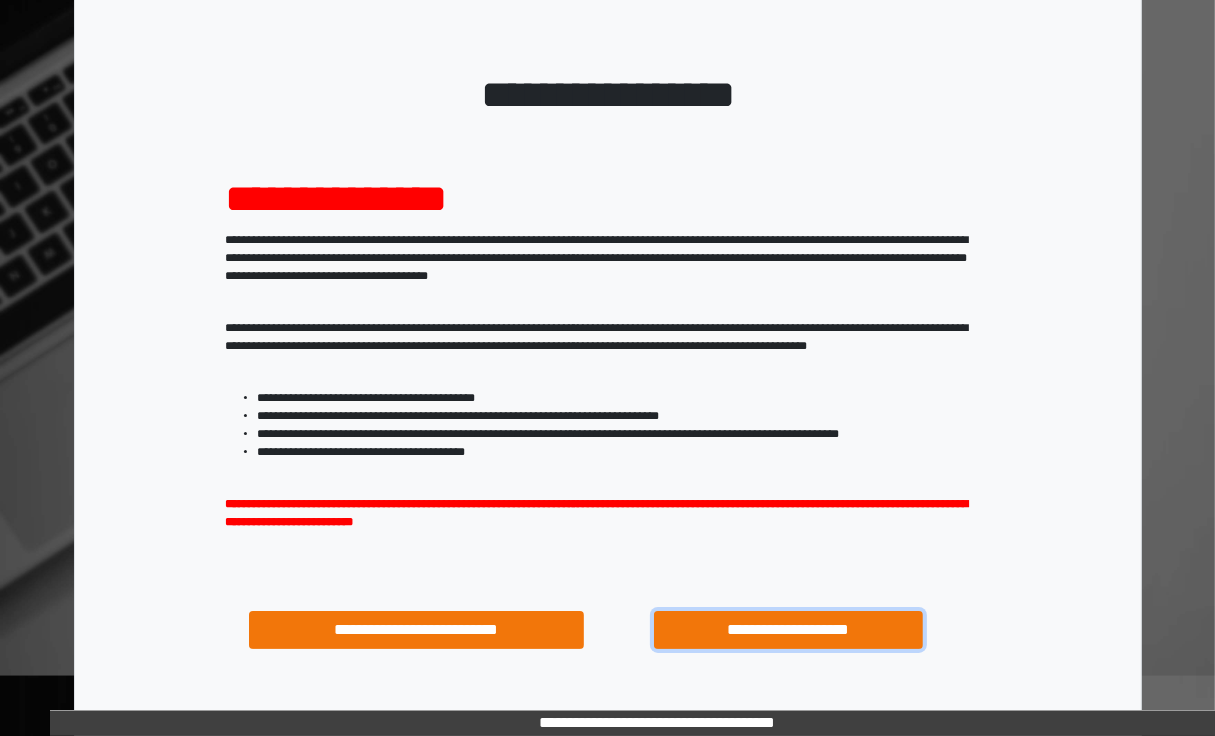 click on "**********" at bounding box center (788, 630) 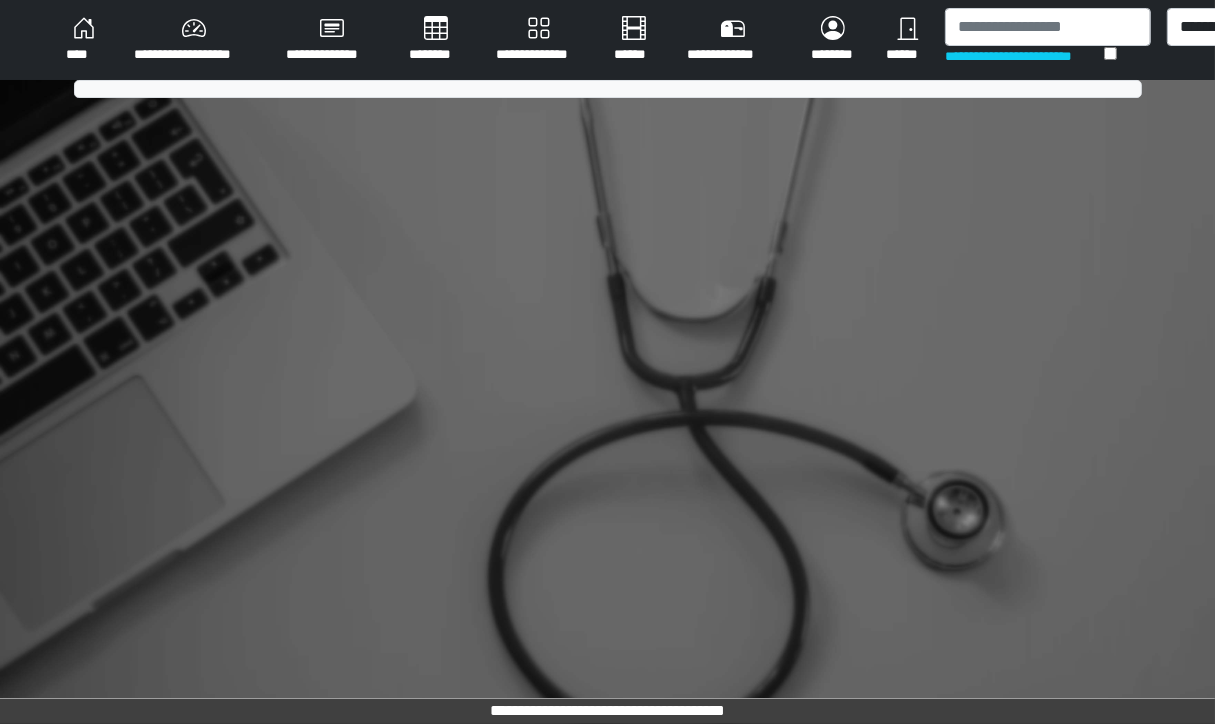 click on "********" at bounding box center [436, 40] 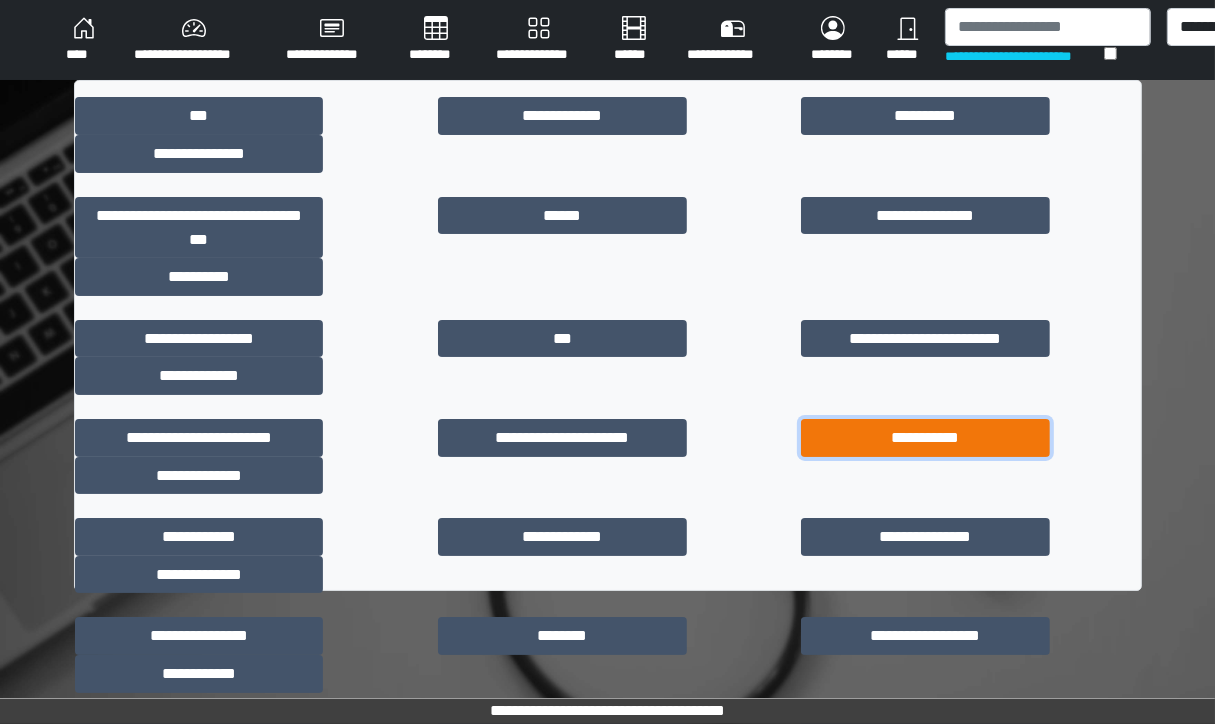 click on "**********" at bounding box center [925, 438] 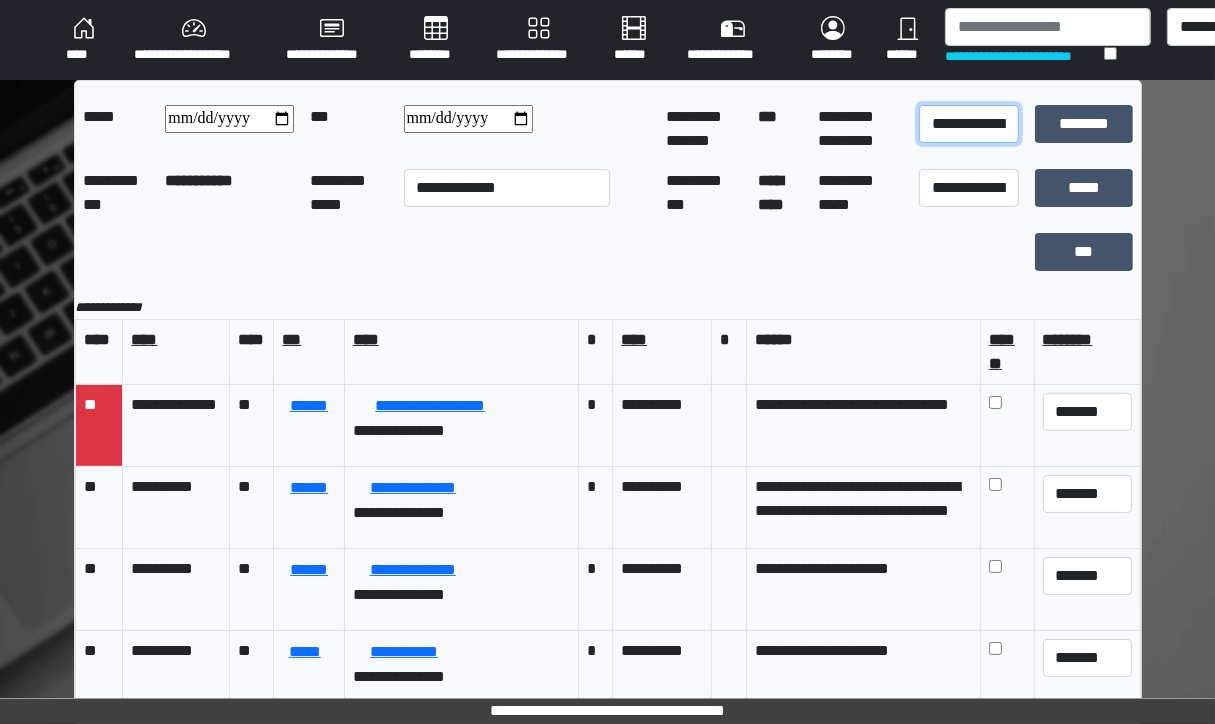 click on "**********" at bounding box center (969, 124) 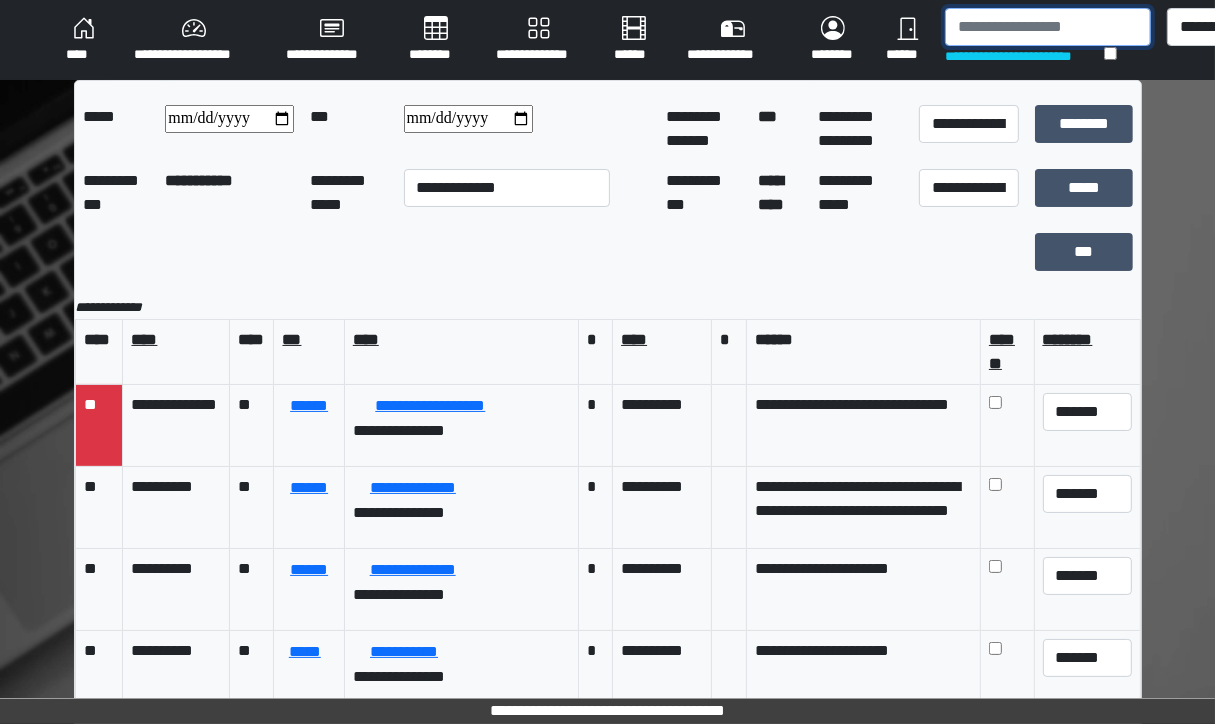 click at bounding box center (1048, 27) 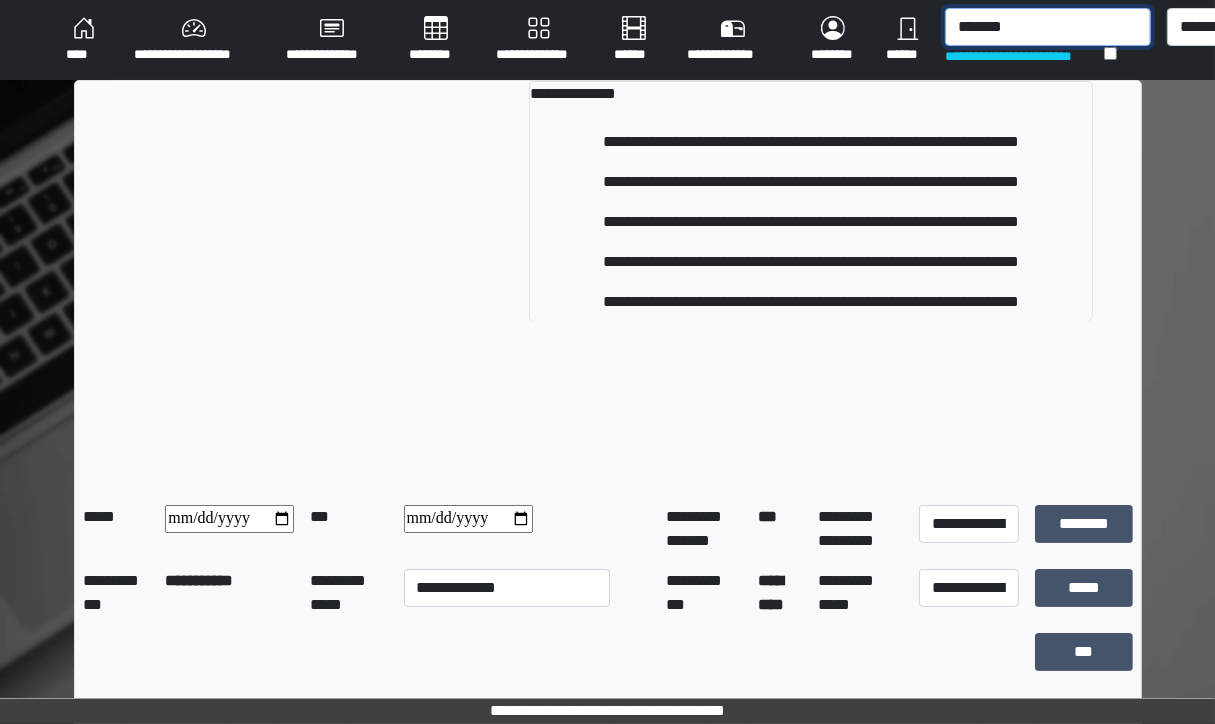 type on "*******" 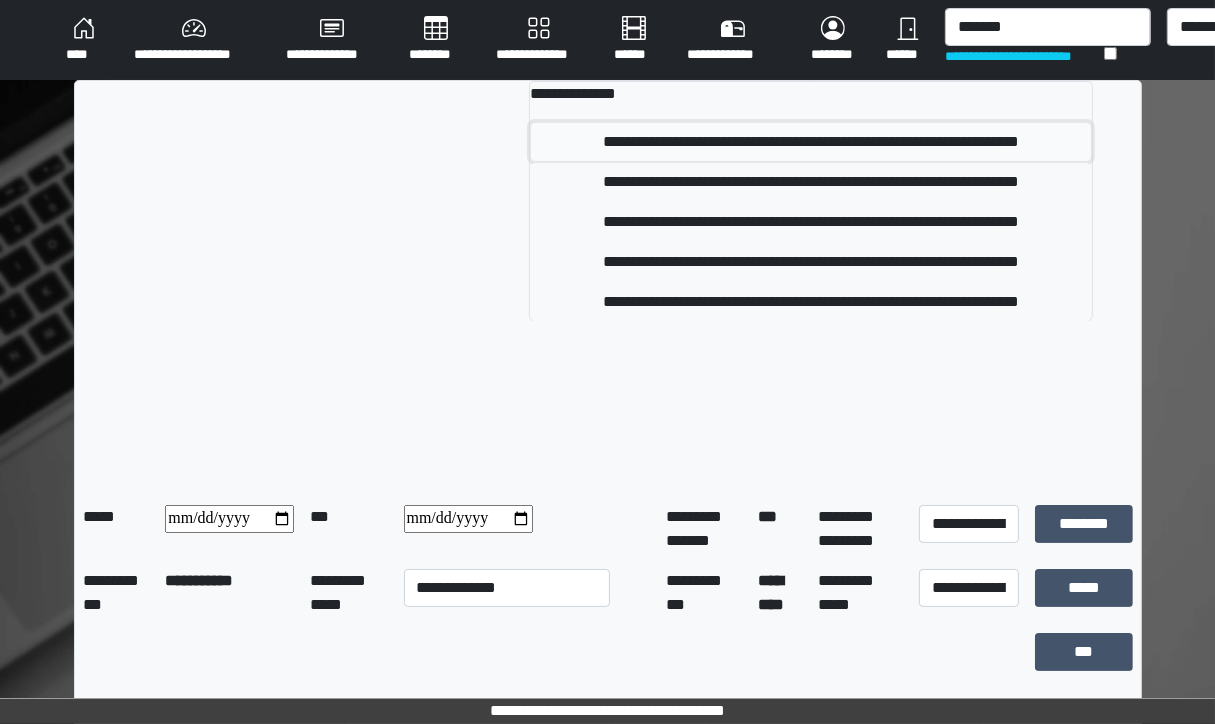 drag, startPoint x: 628, startPoint y: 145, endPoint x: 622, endPoint y: 136, distance: 10.816654 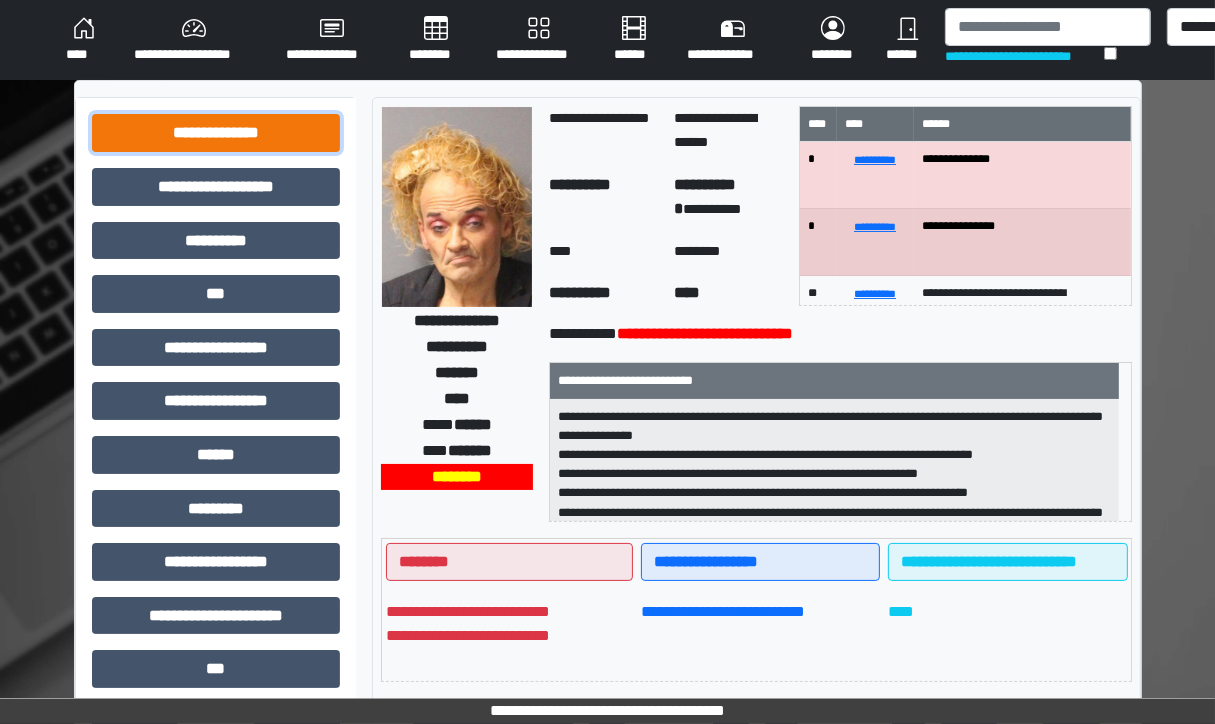 click on "**********" at bounding box center [216, 133] 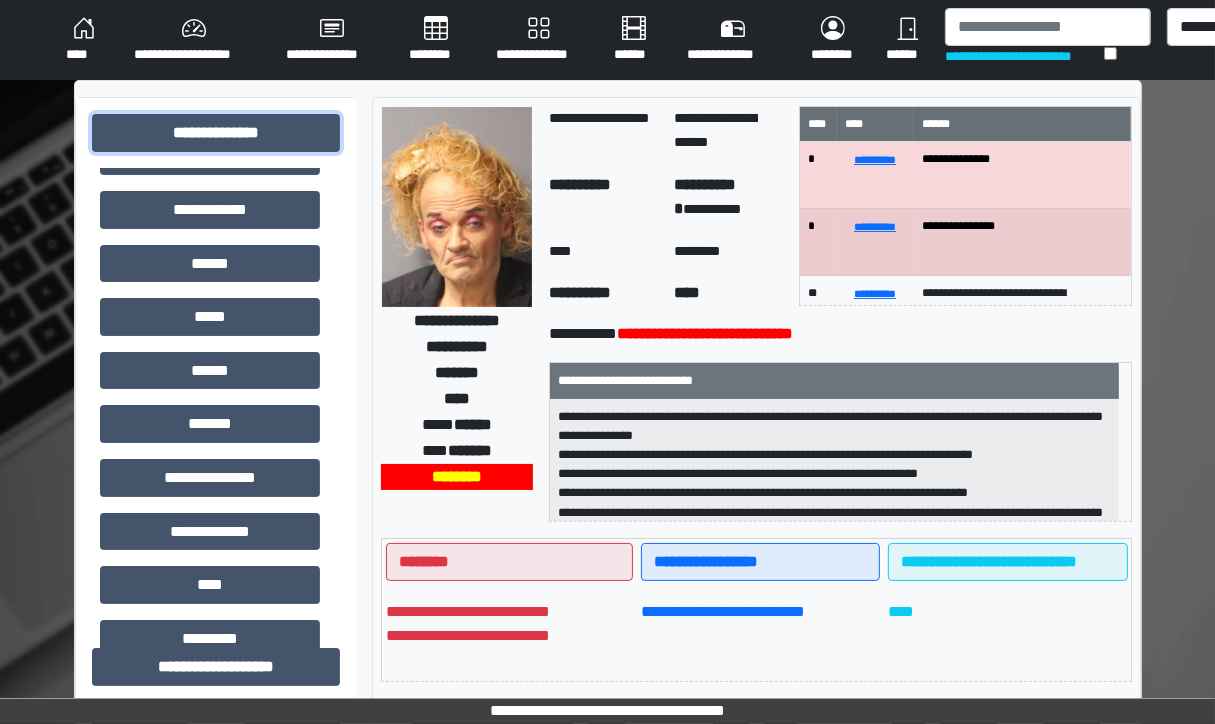 scroll, scrollTop: 285, scrollLeft: 0, axis: vertical 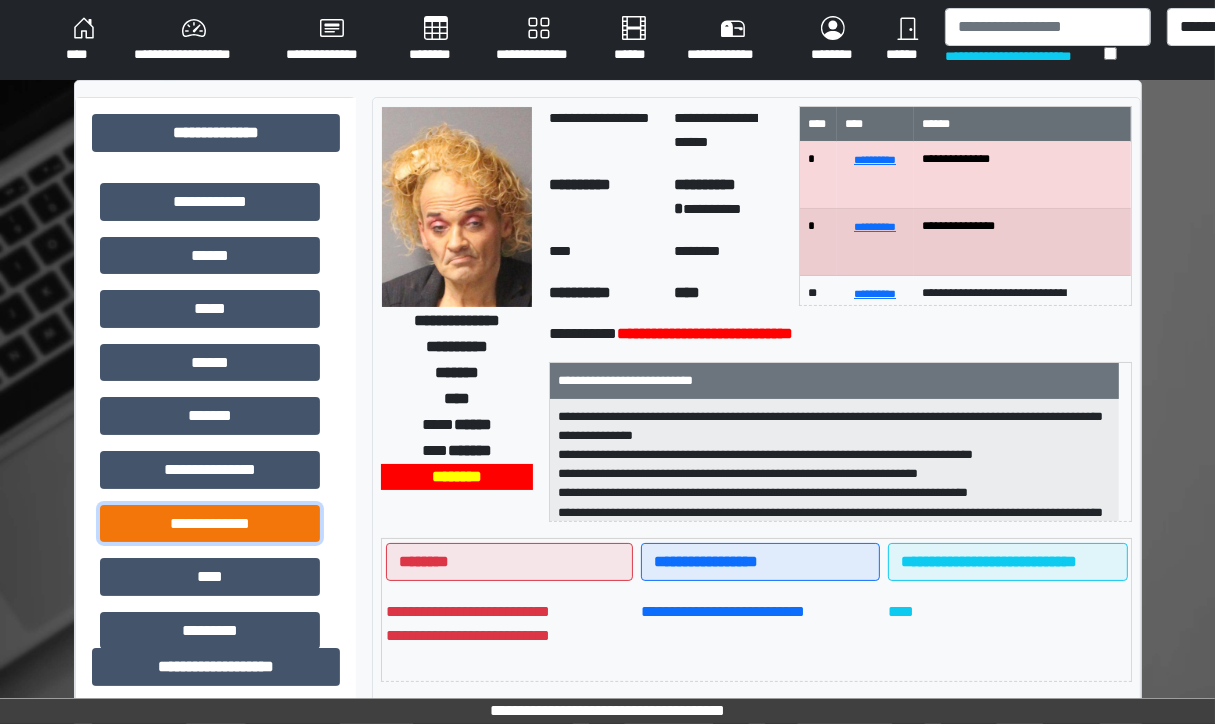 click on "**********" at bounding box center (210, 524) 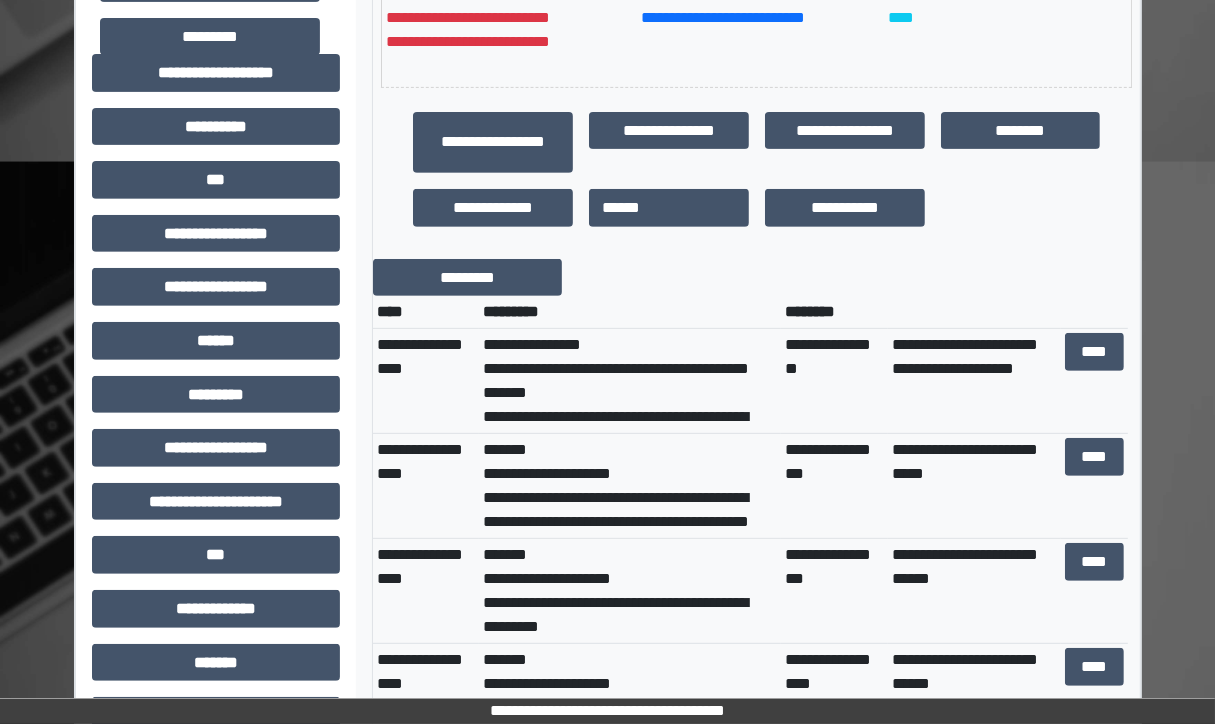 scroll, scrollTop: 627, scrollLeft: 0, axis: vertical 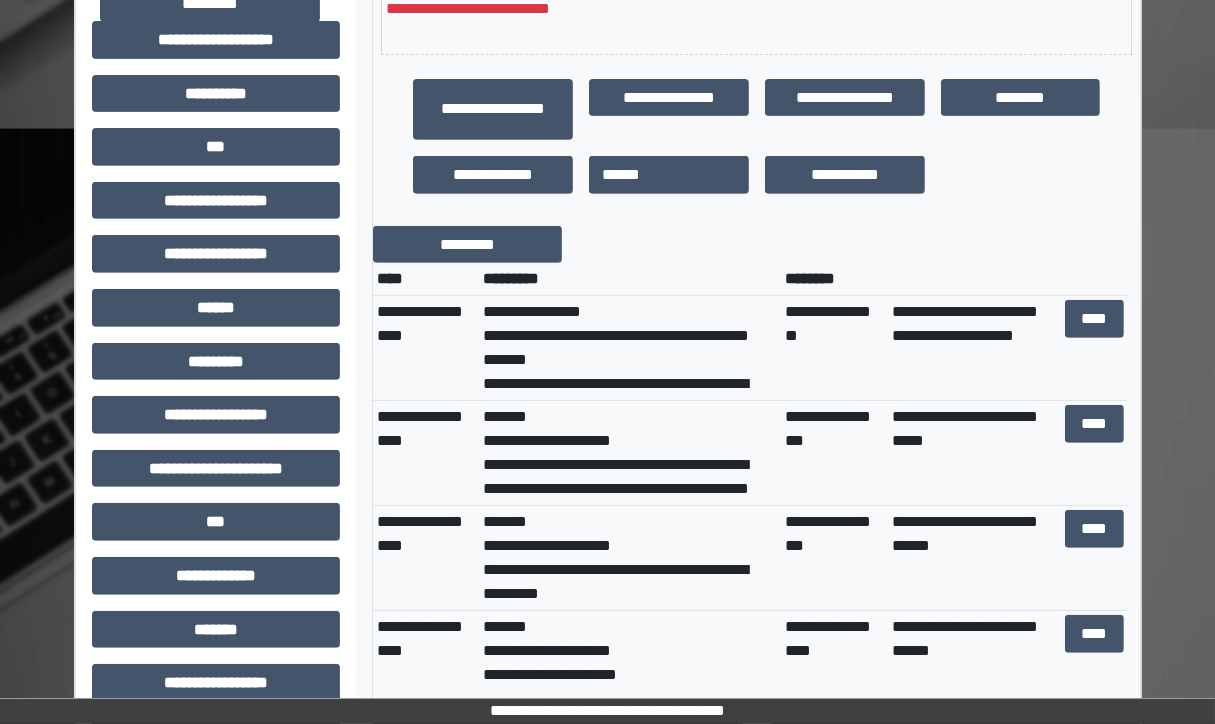 click on "**********" at bounding box center [607, 236] 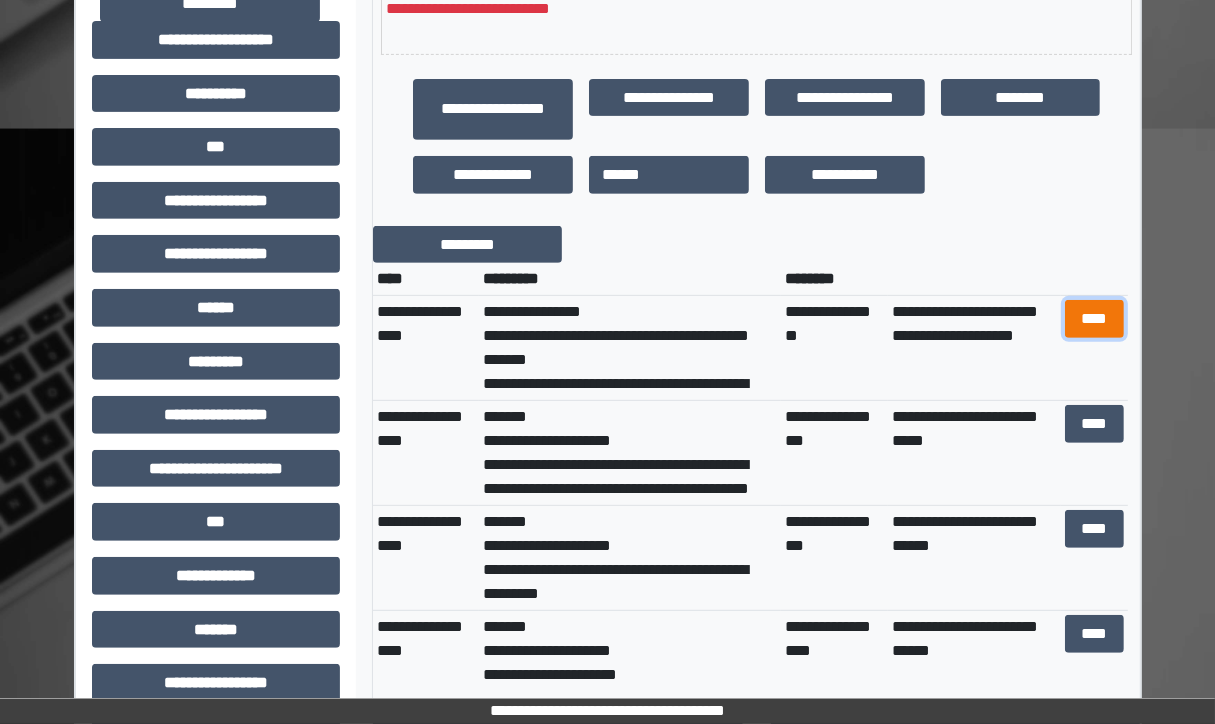 click on "****" at bounding box center (1094, 319) 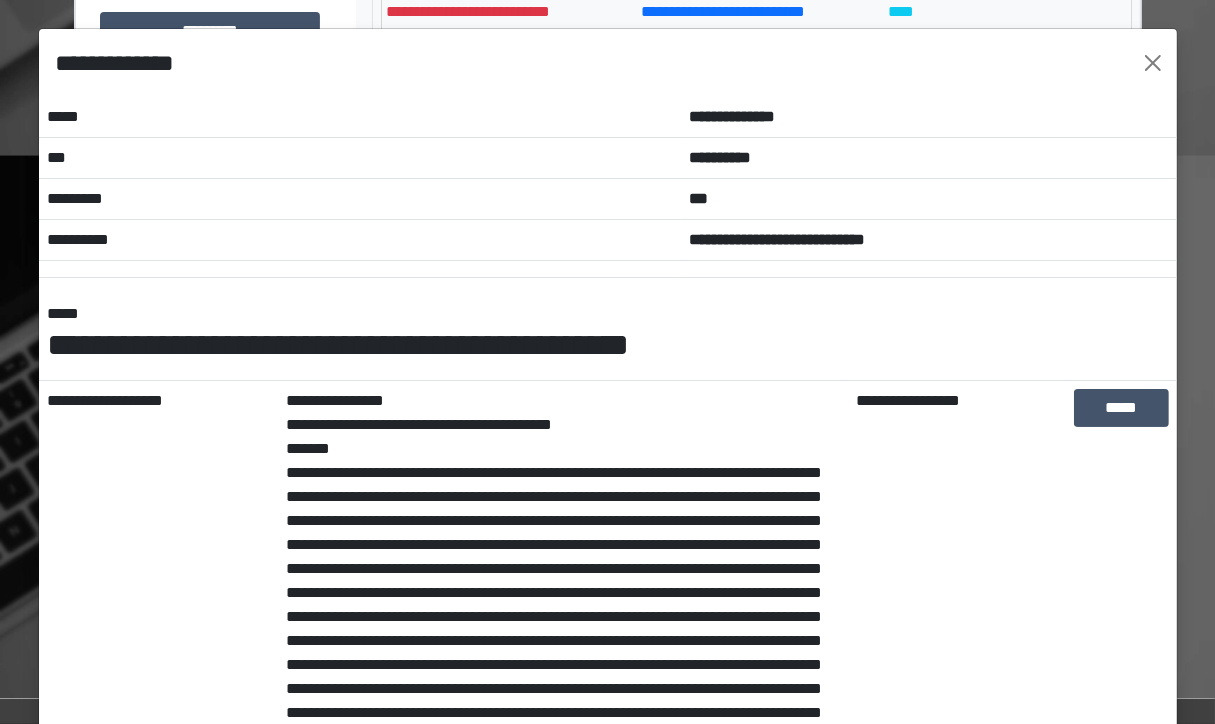 scroll, scrollTop: 627, scrollLeft: 0, axis: vertical 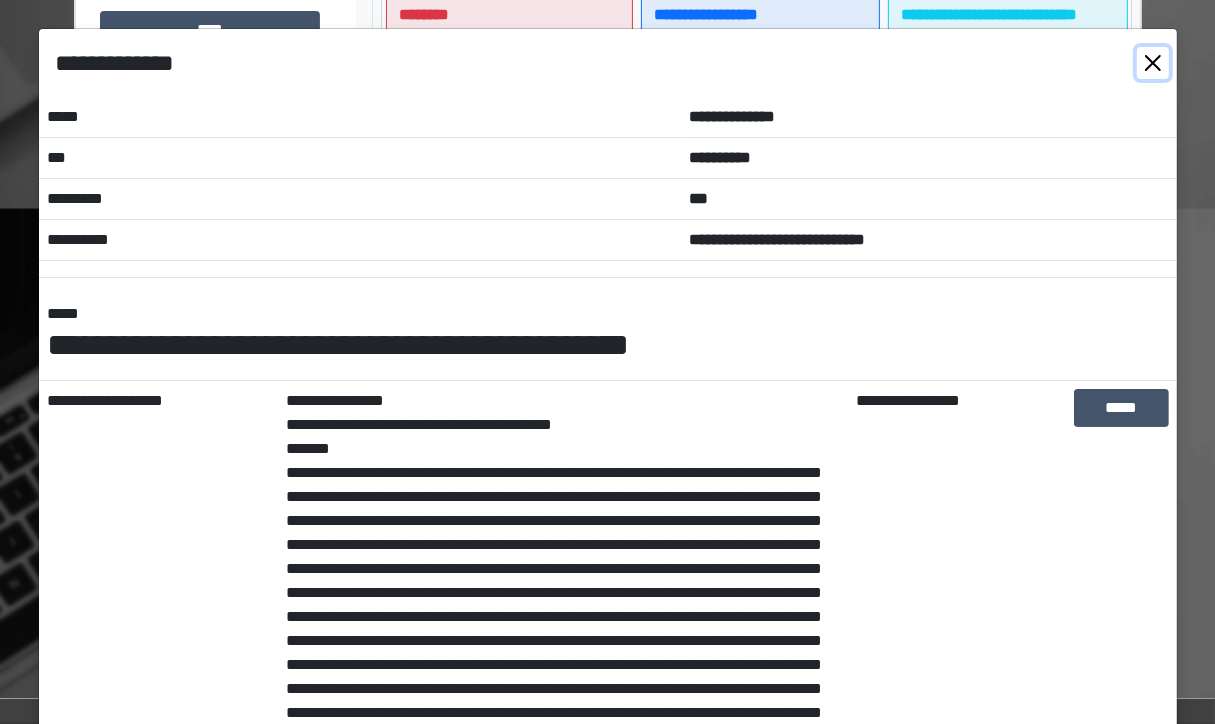 click at bounding box center [1153, 63] 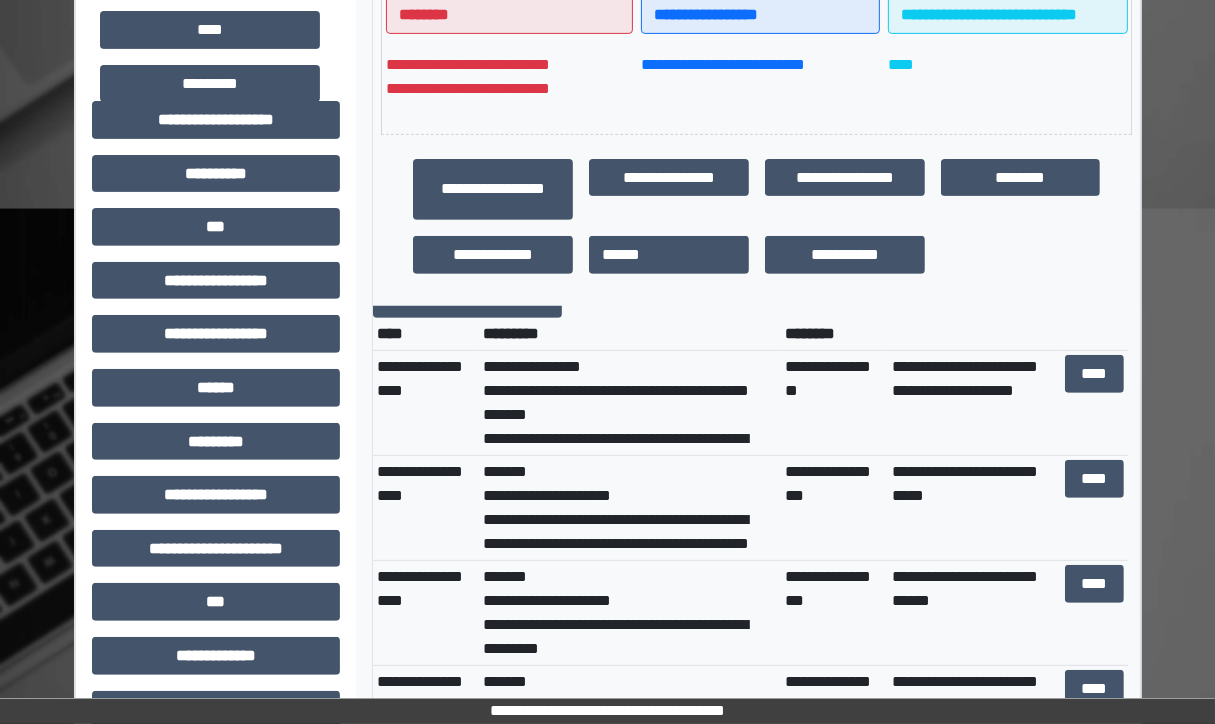 scroll, scrollTop: 0, scrollLeft: 0, axis: both 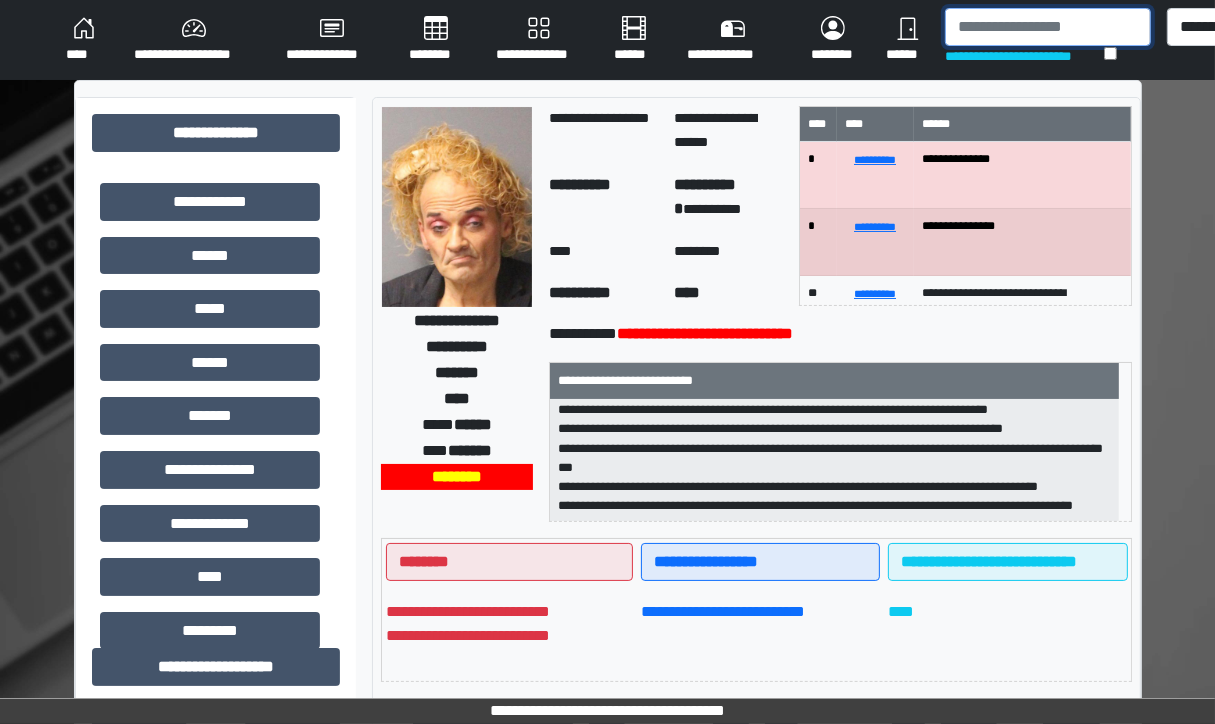 click at bounding box center [1048, 27] 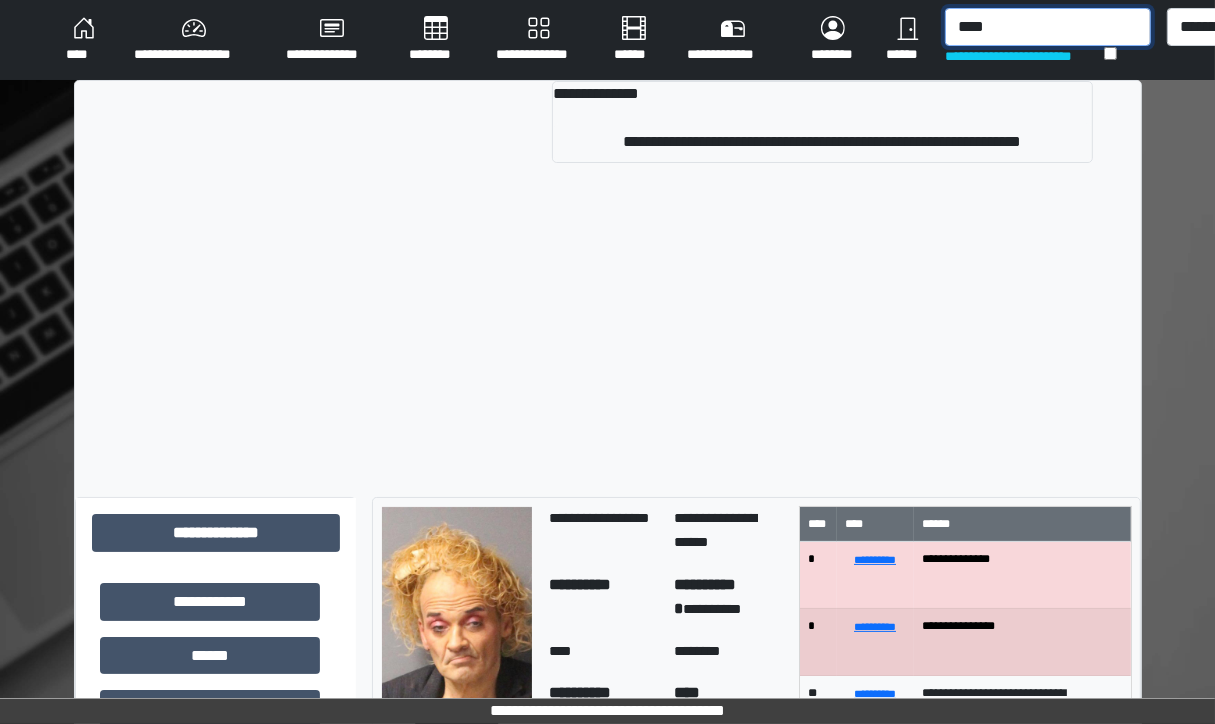 type on "****" 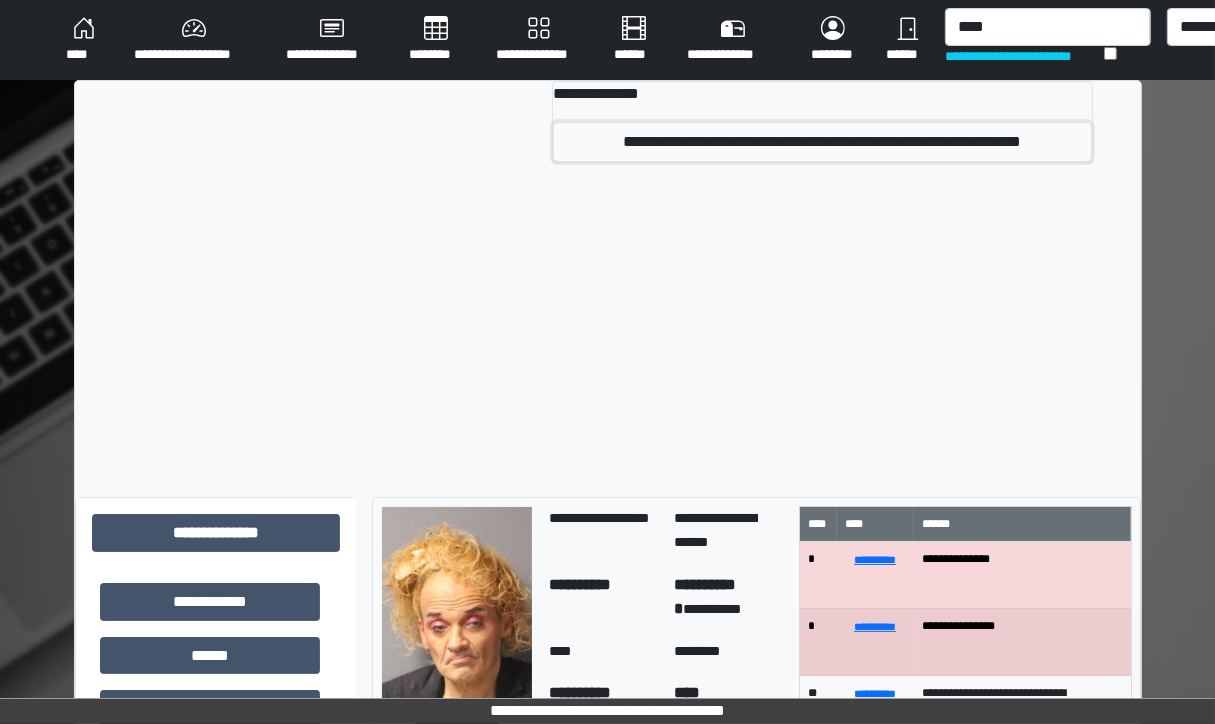 click on "**********" at bounding box center [822, 142] 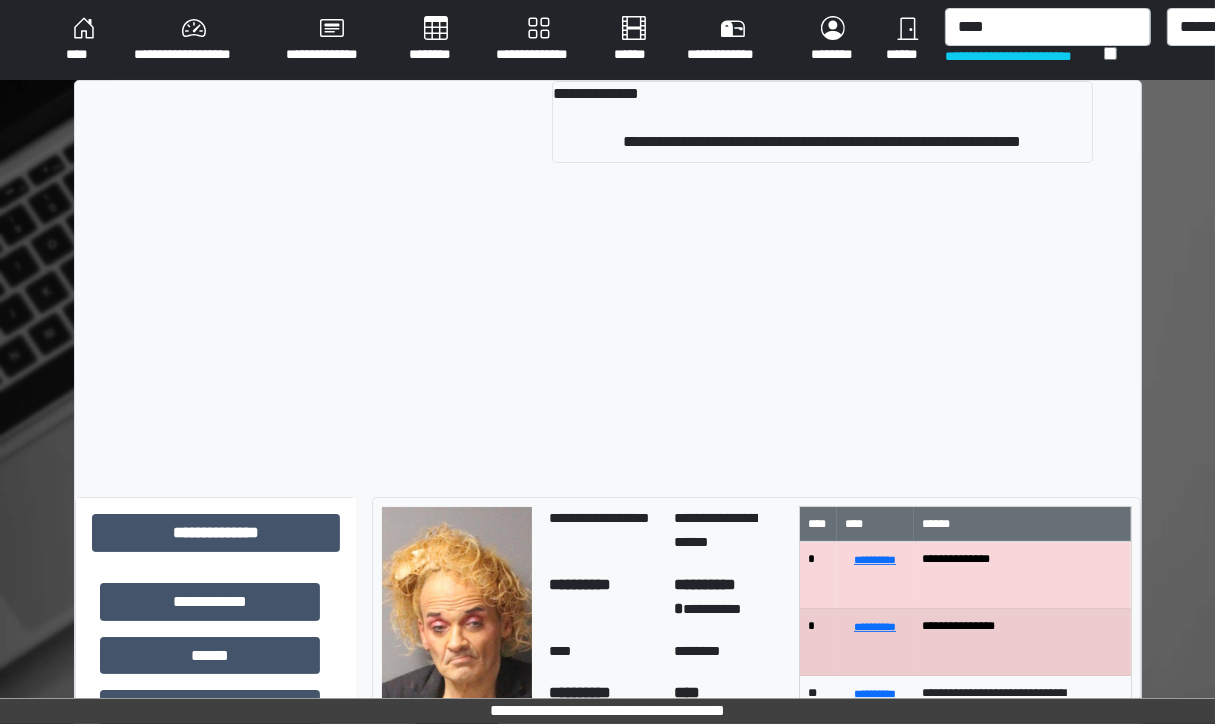 type 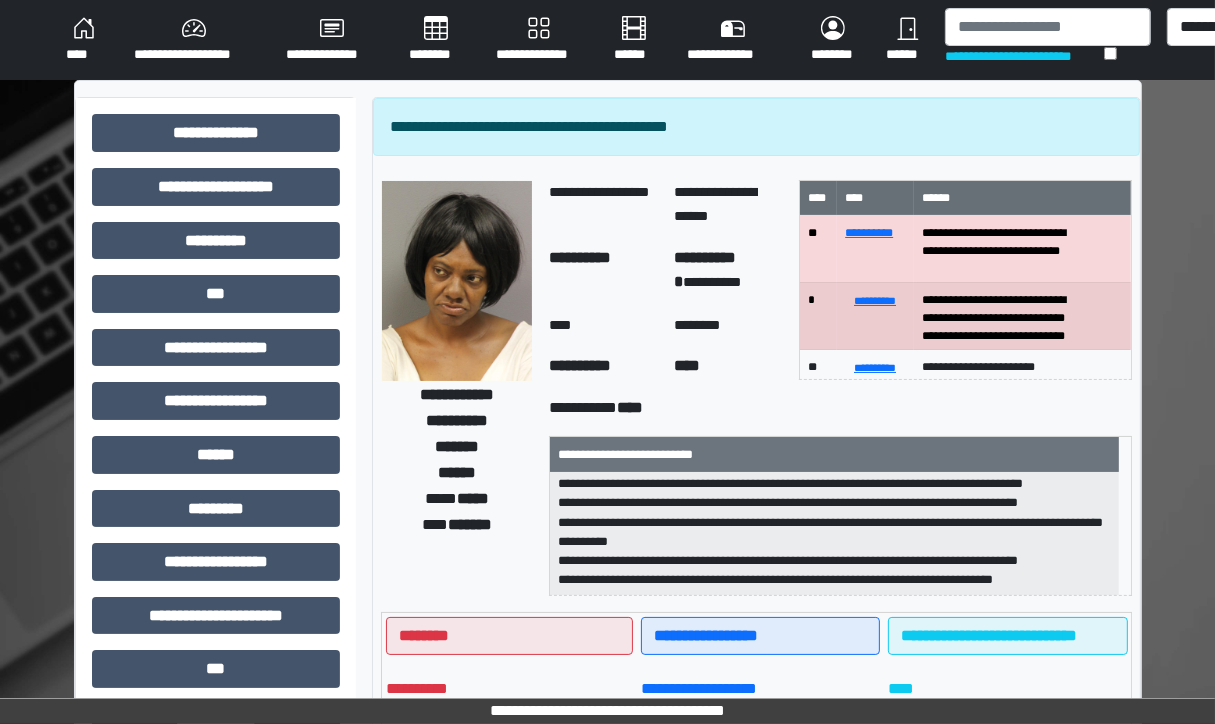 scroll, scrollTop: 25, scrollLeft: 0, axis: vertical 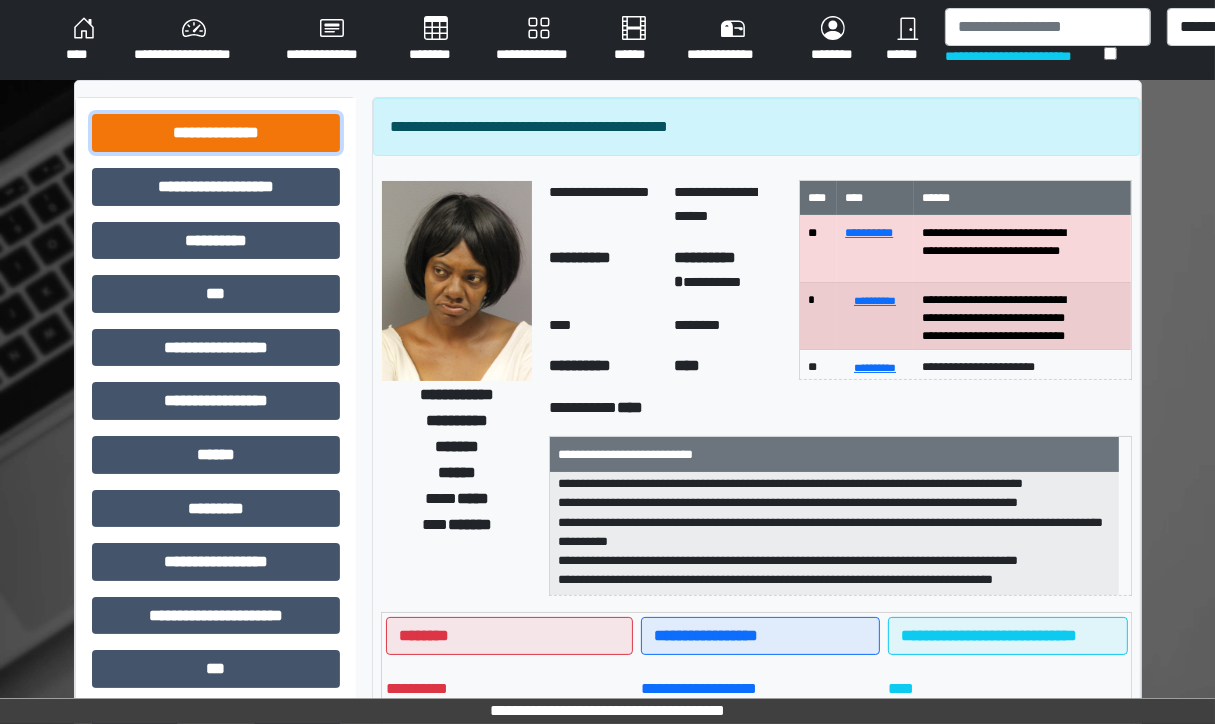 click on "**********" at bounding box center [216, 133] 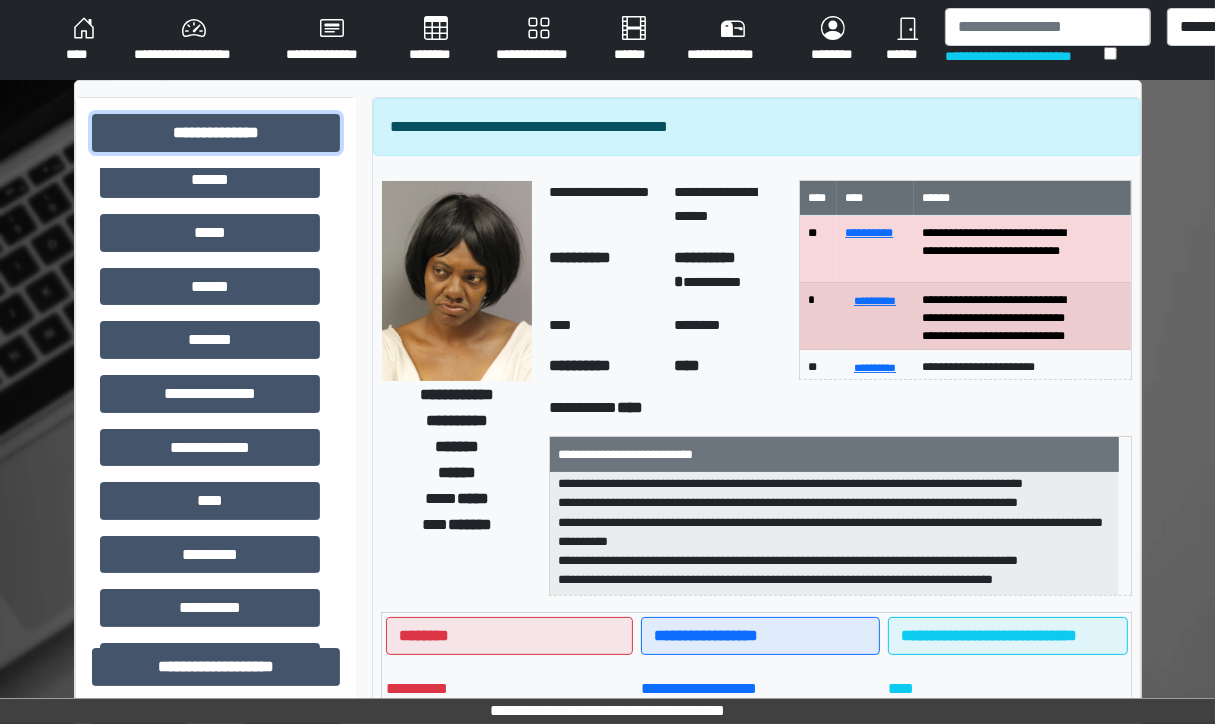 scroll, scrollTop: 382, scrollLeft: 0, axis: vertical 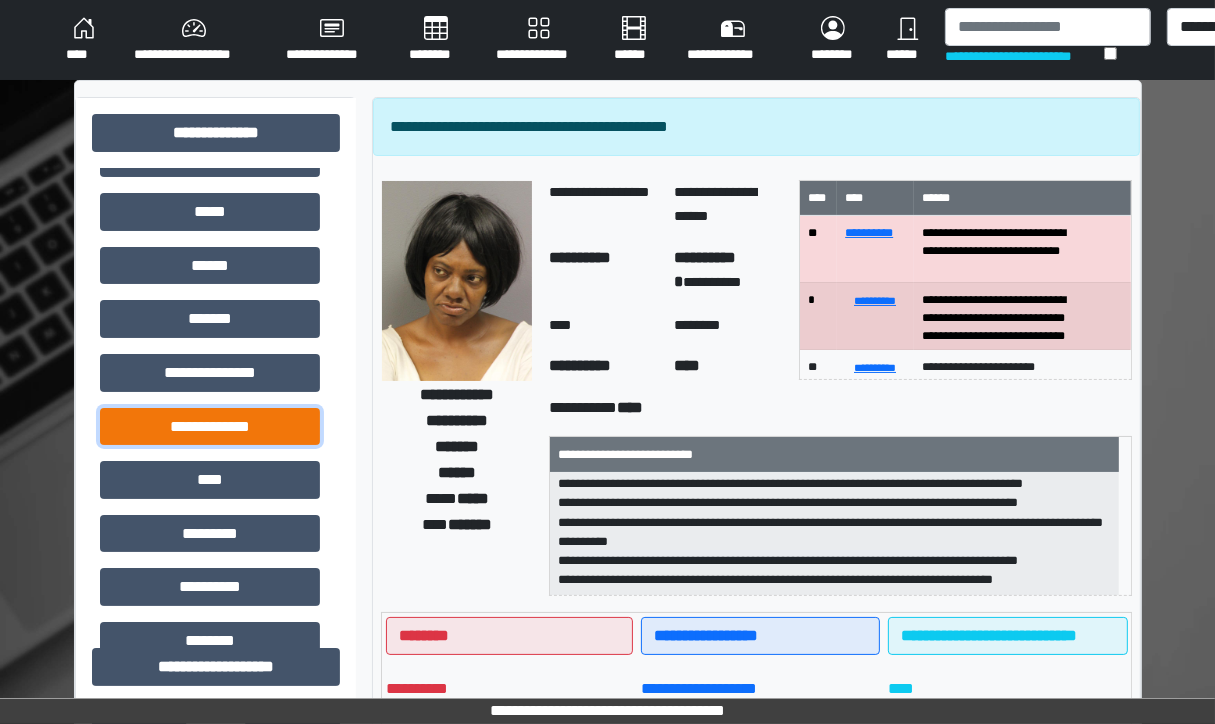 click on "**********" at bounding box center [210, 427] 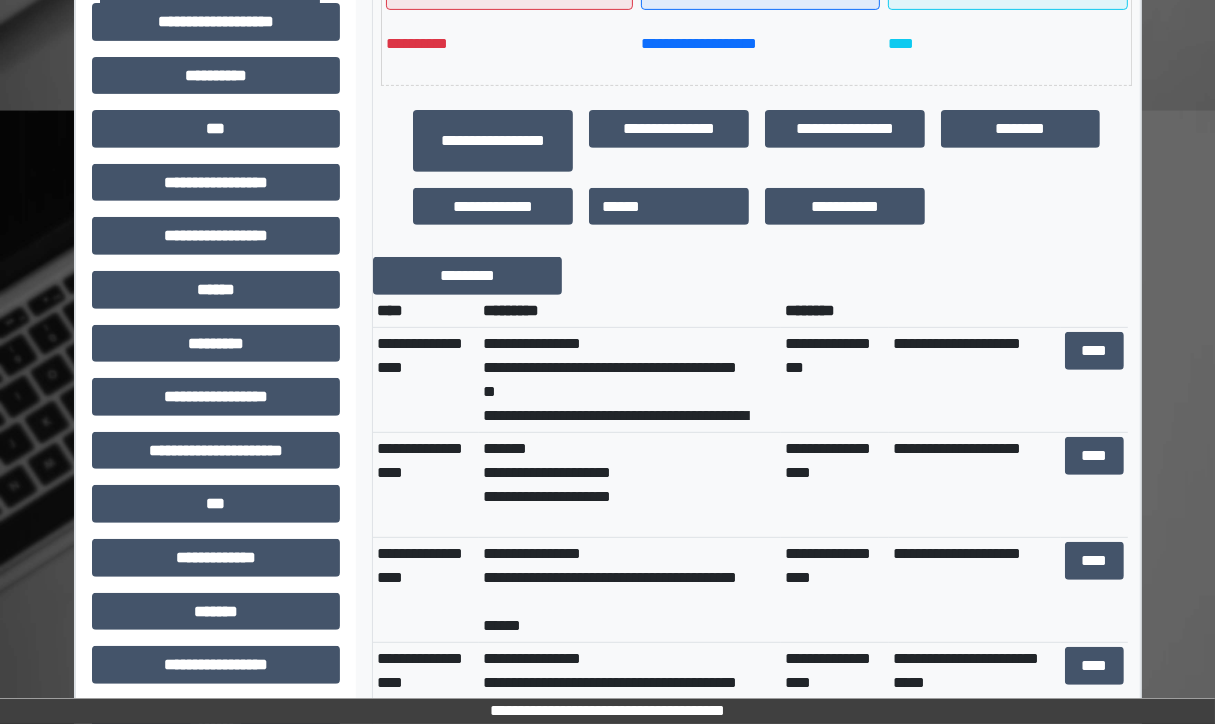 scroll, scrollTop: 761, scrollLeft: 0, axis: vertical 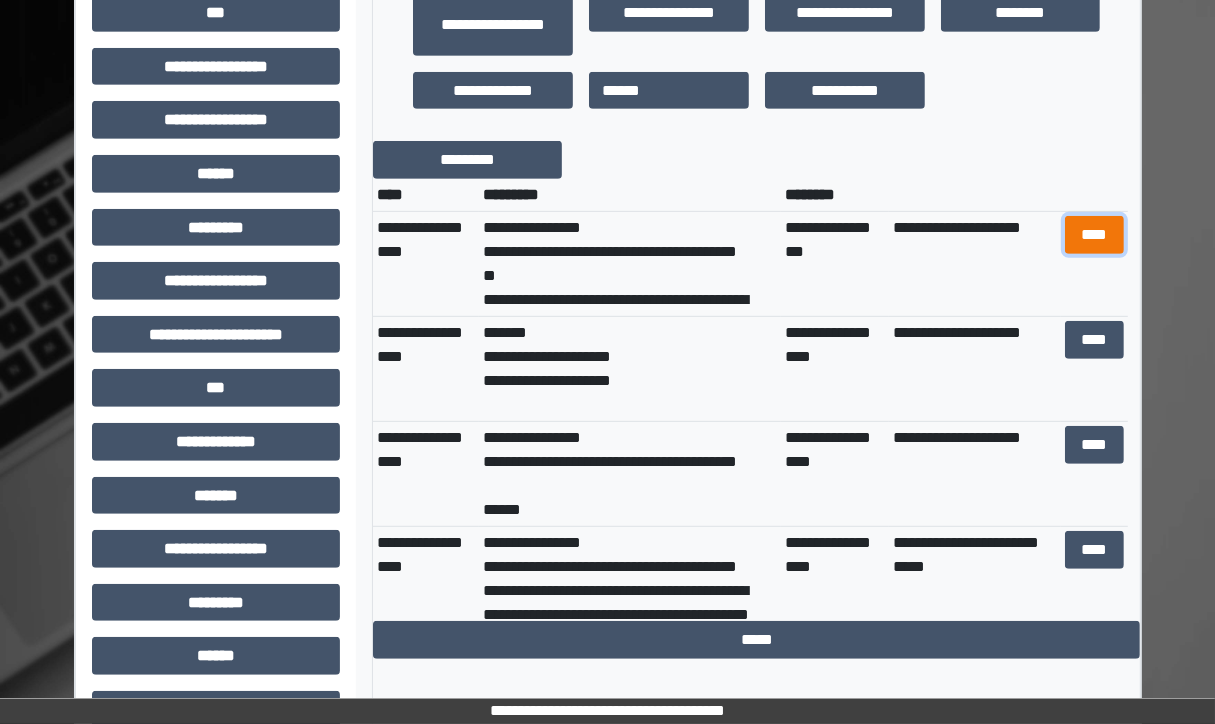 click on "****" at bounding box center (1094, 235) 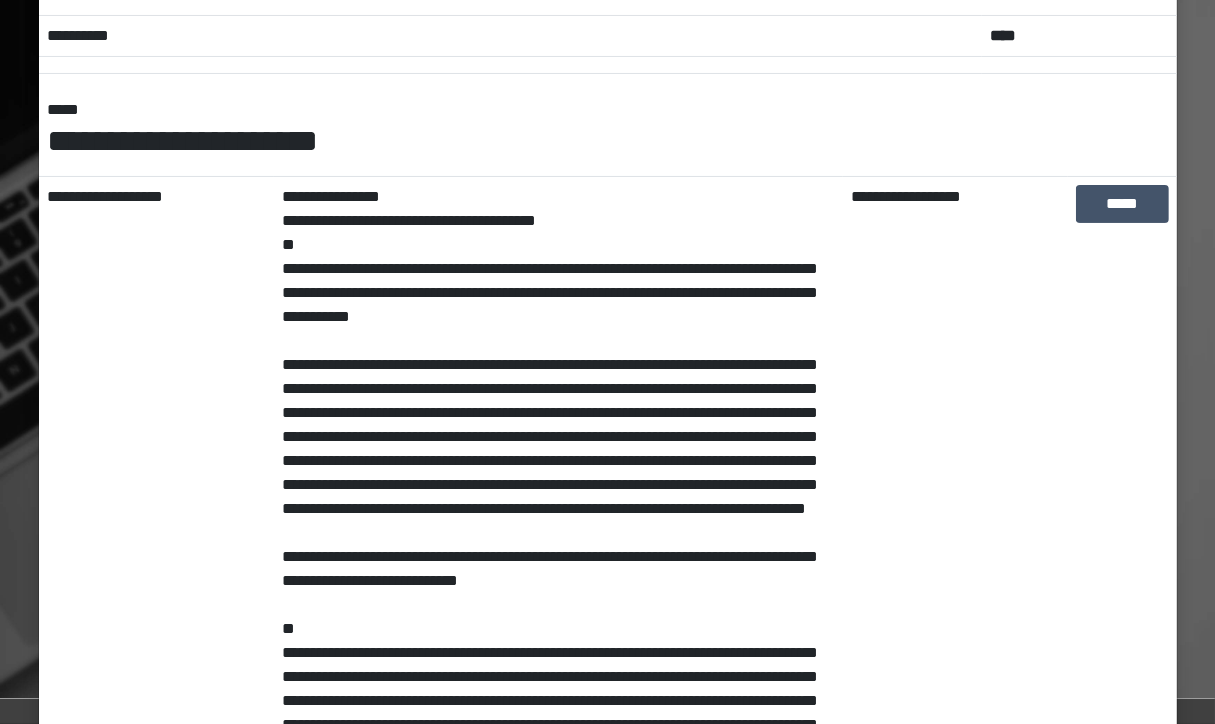 scroll, scrollTop: 240, scrollLeft: 0, axis: vertical 